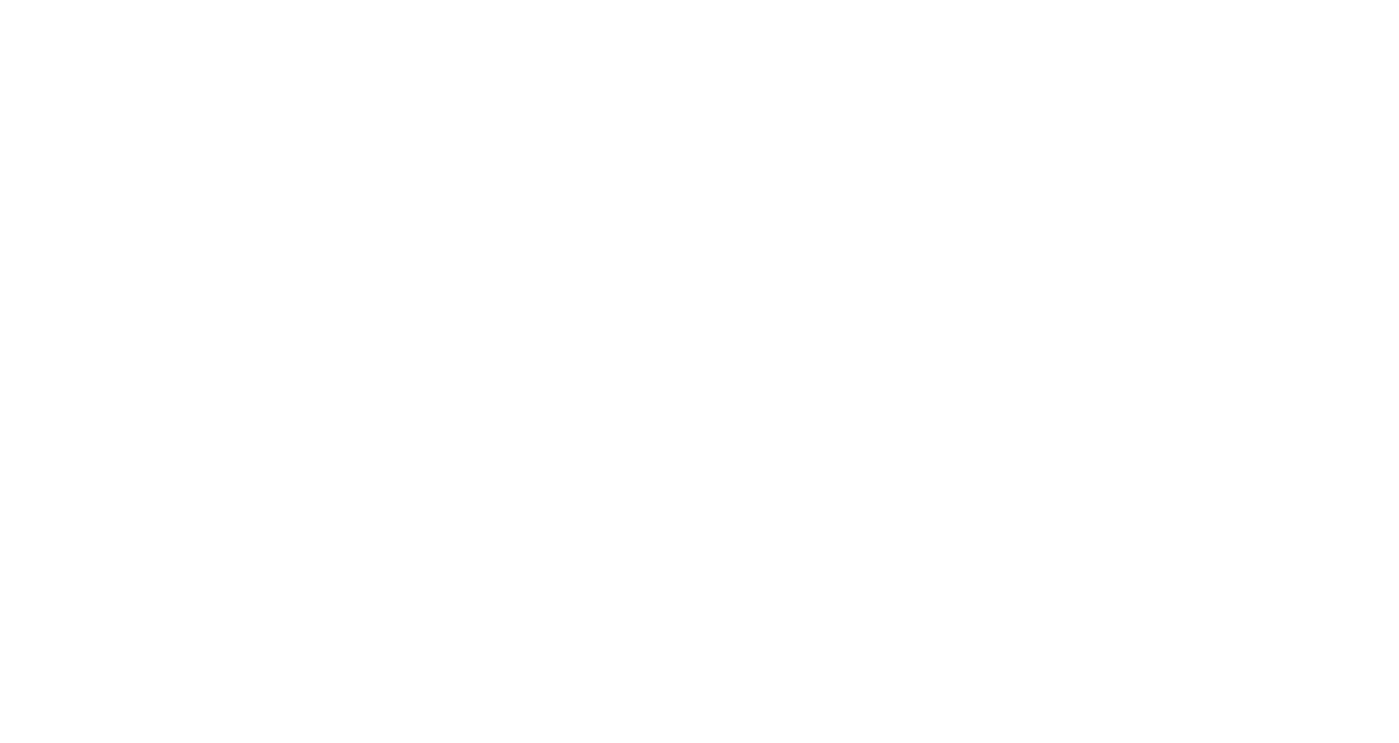 scroll, scrollTop: 0, scrollLeft: 0, axis: both 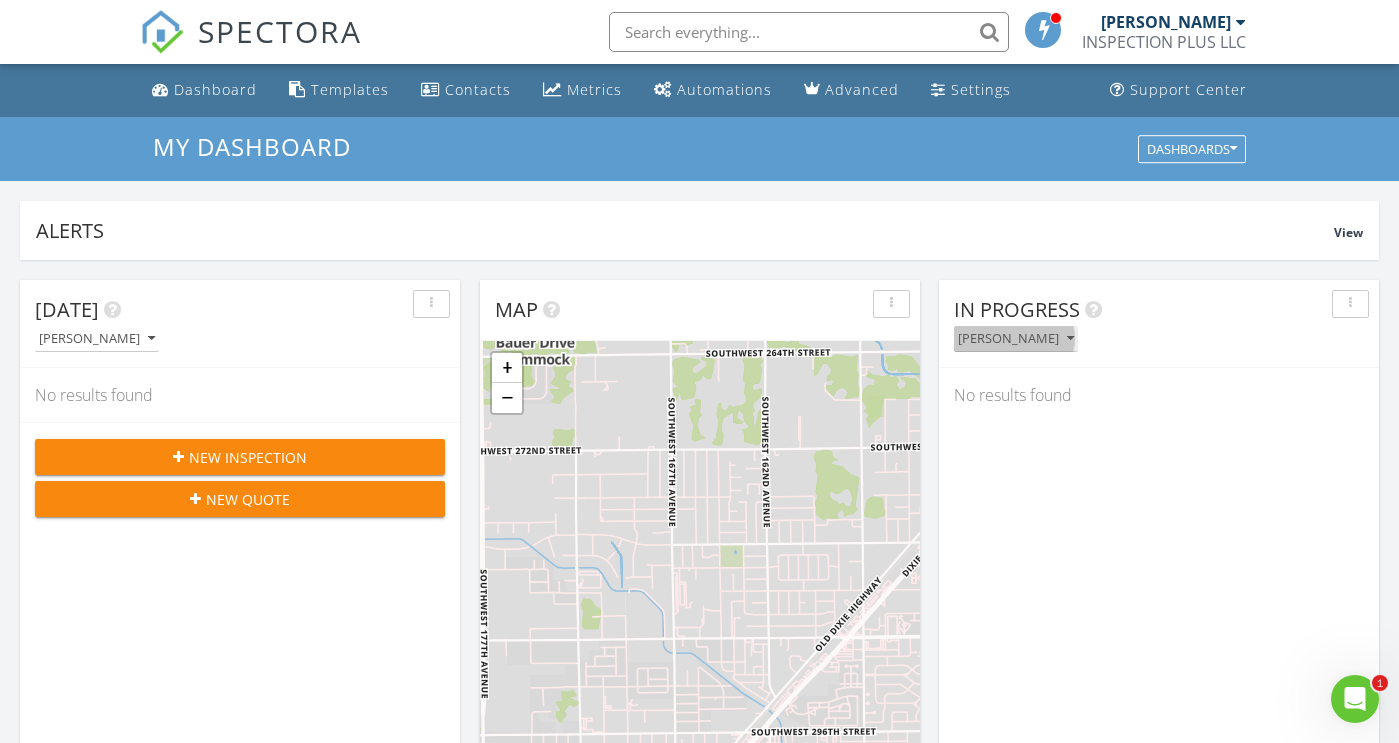 click at bounding box center [1070, 339] 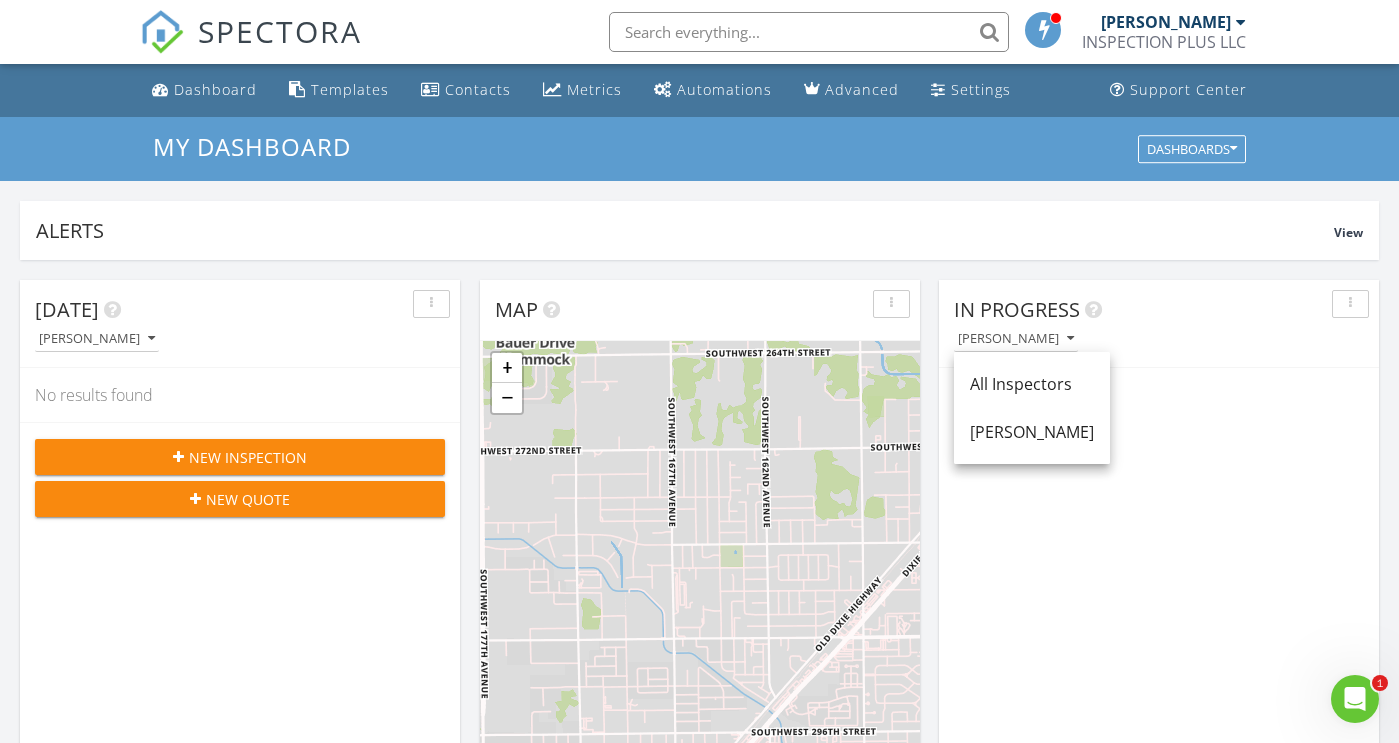 click on "No results found" at bounding box center (1159, 395) 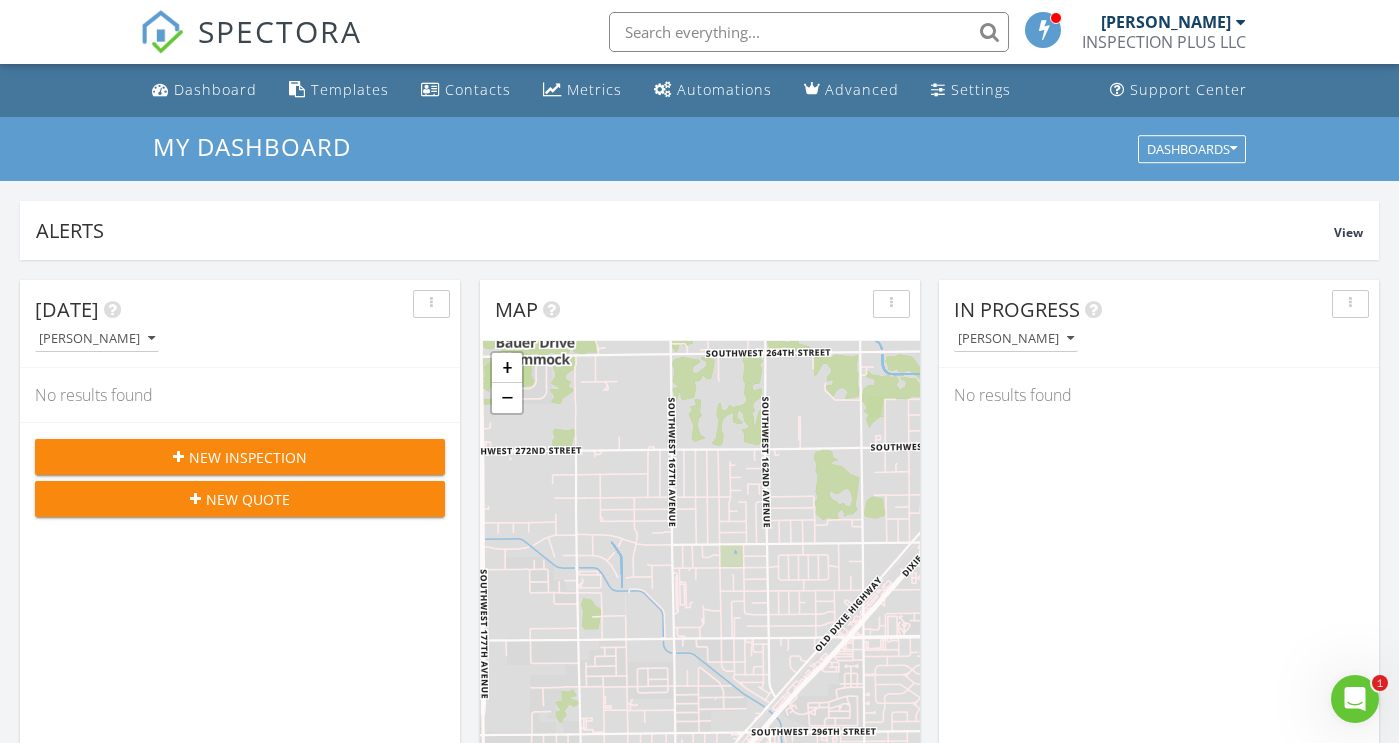click at bounding box center [1241, 22] 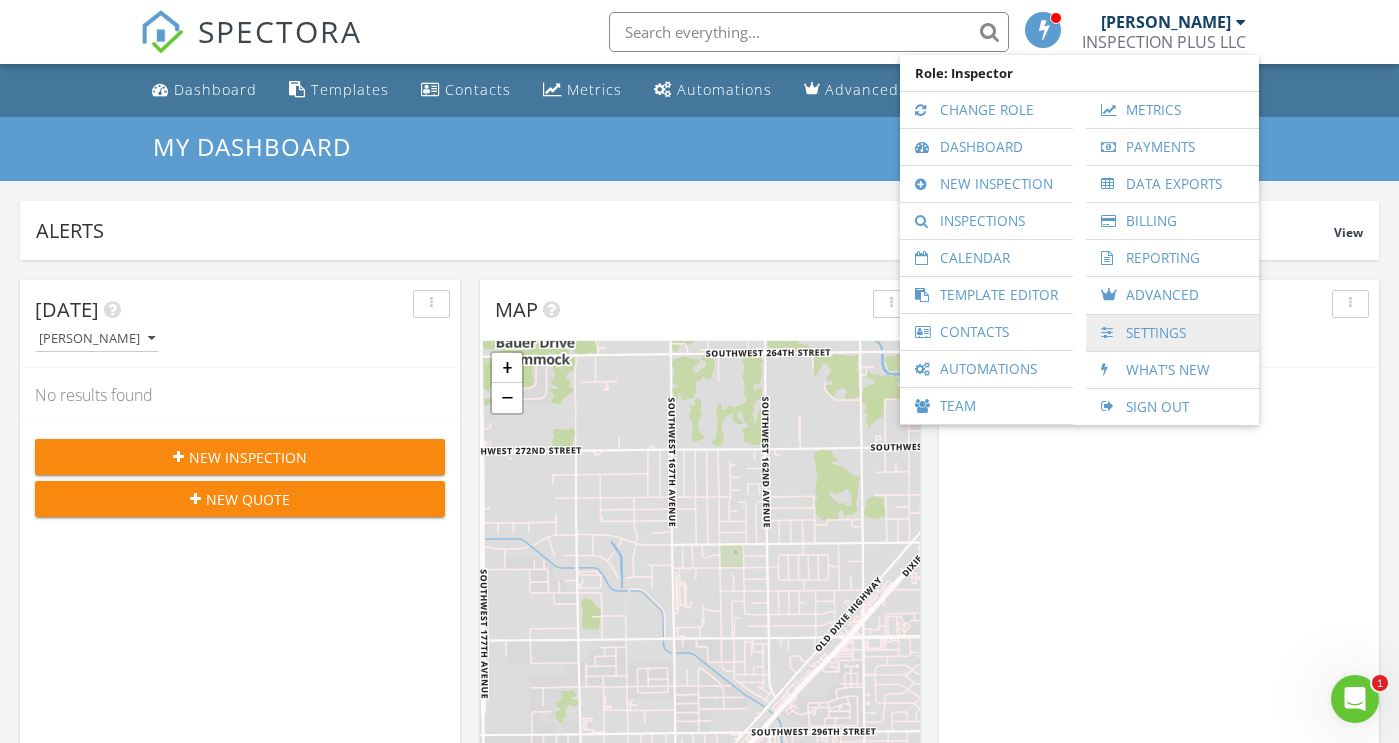 click on "Settings" at bounding box center (1172, 333) 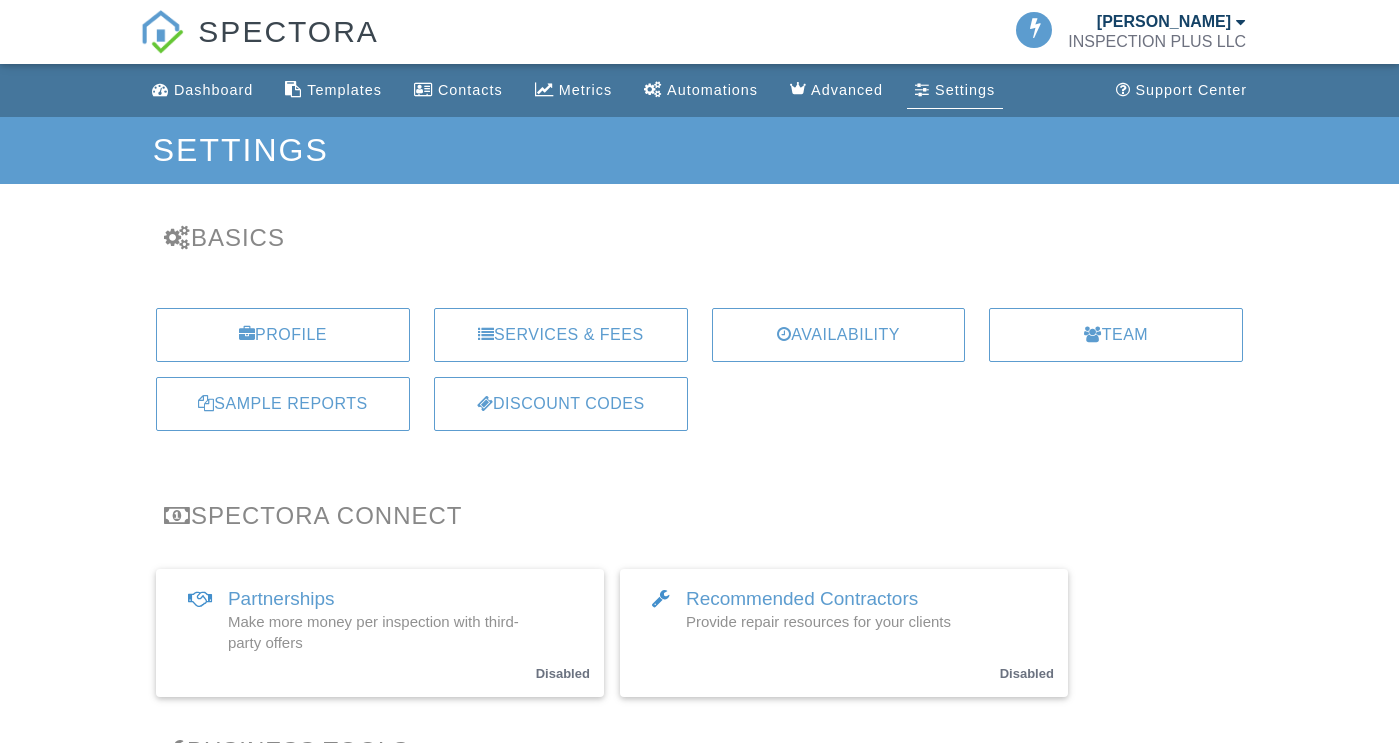 scroll, scrollTop: 0, scrollLeft: 0, axis: both 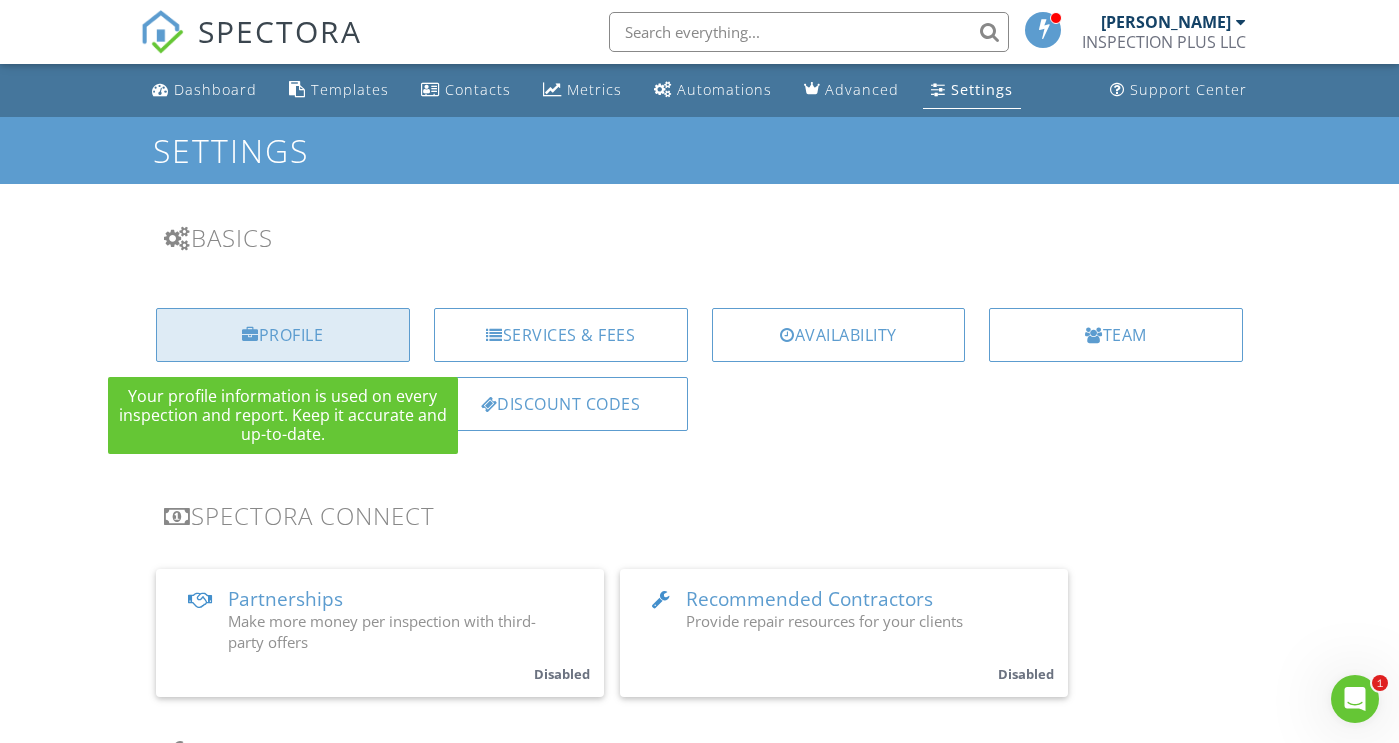 click on "Profile" at bounding box center (283, 335) 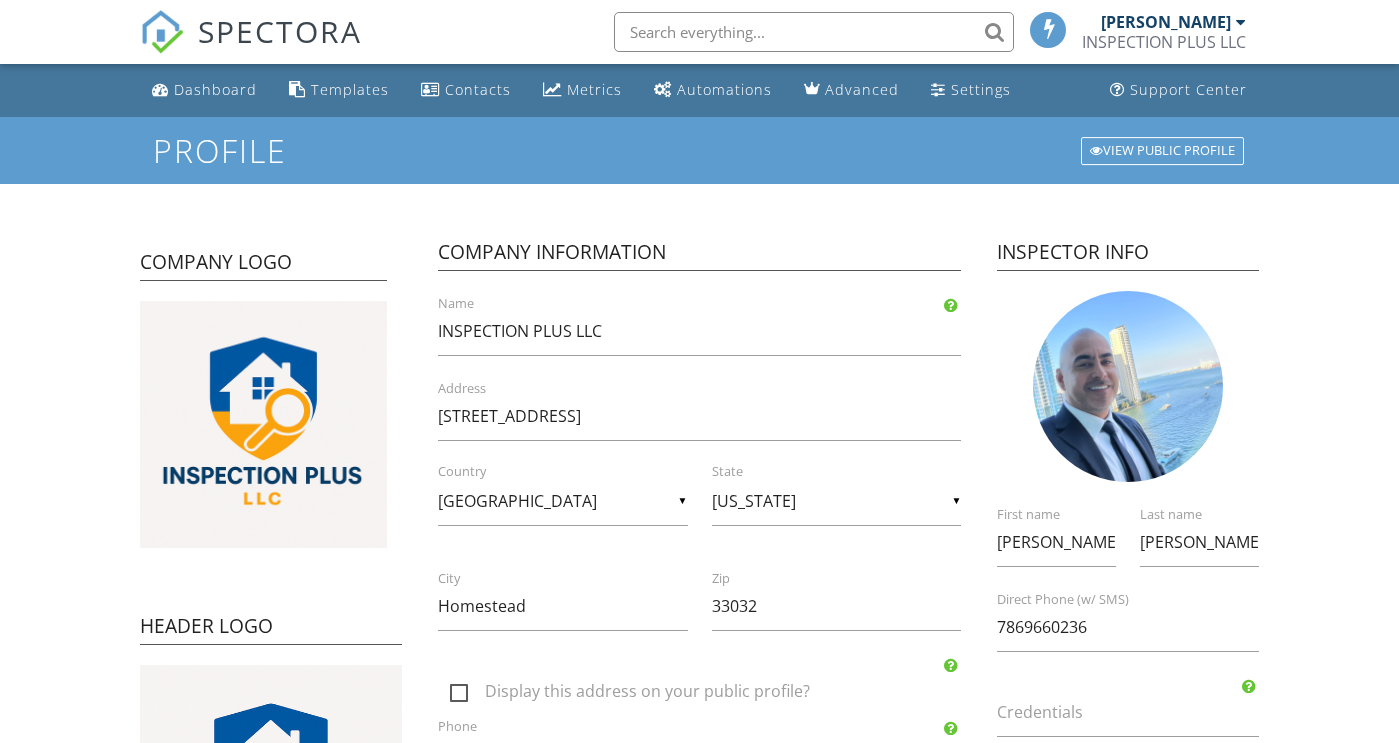 scroll, scrollTop: 0, scrollLeft: 0, axis: both 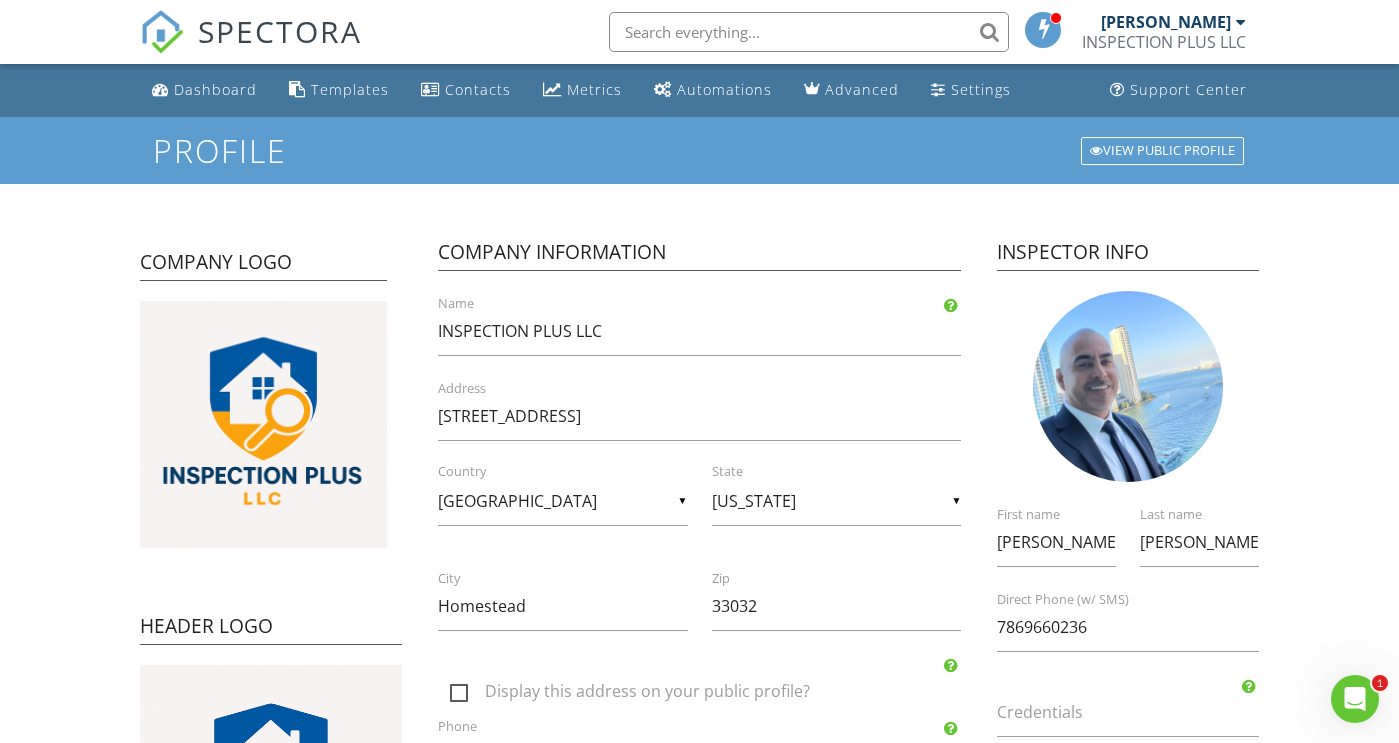 click at bounding box center [809, 32] 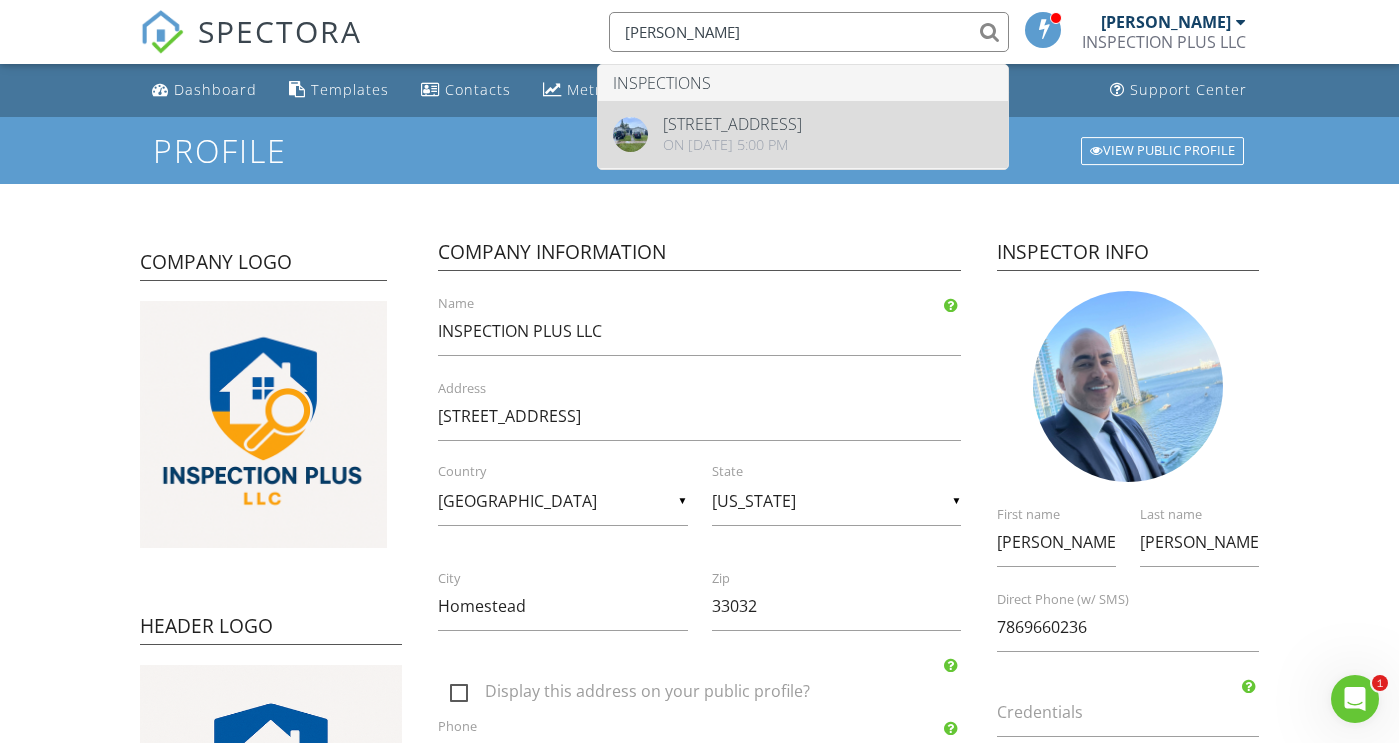 type on "cesar" 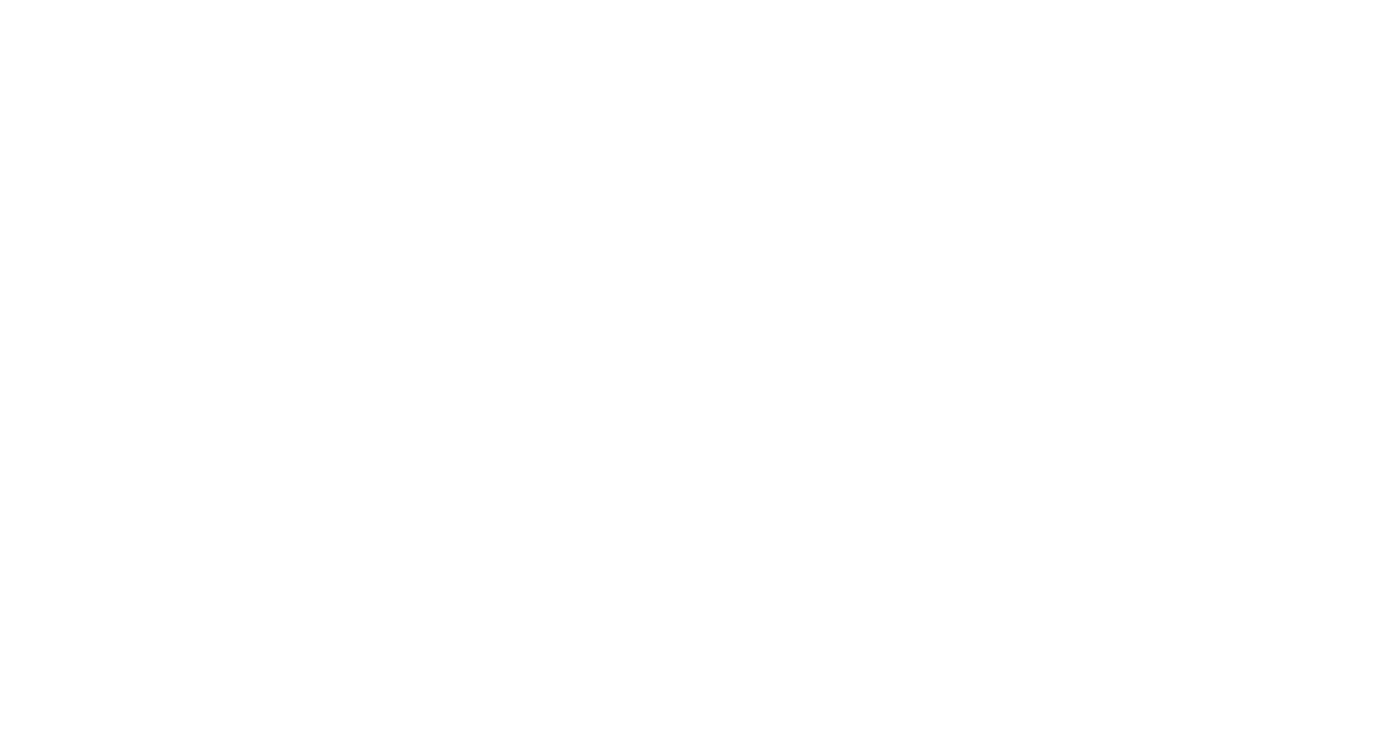 scroll, scrollTop: 0, scrollLeft: 0, axis: both 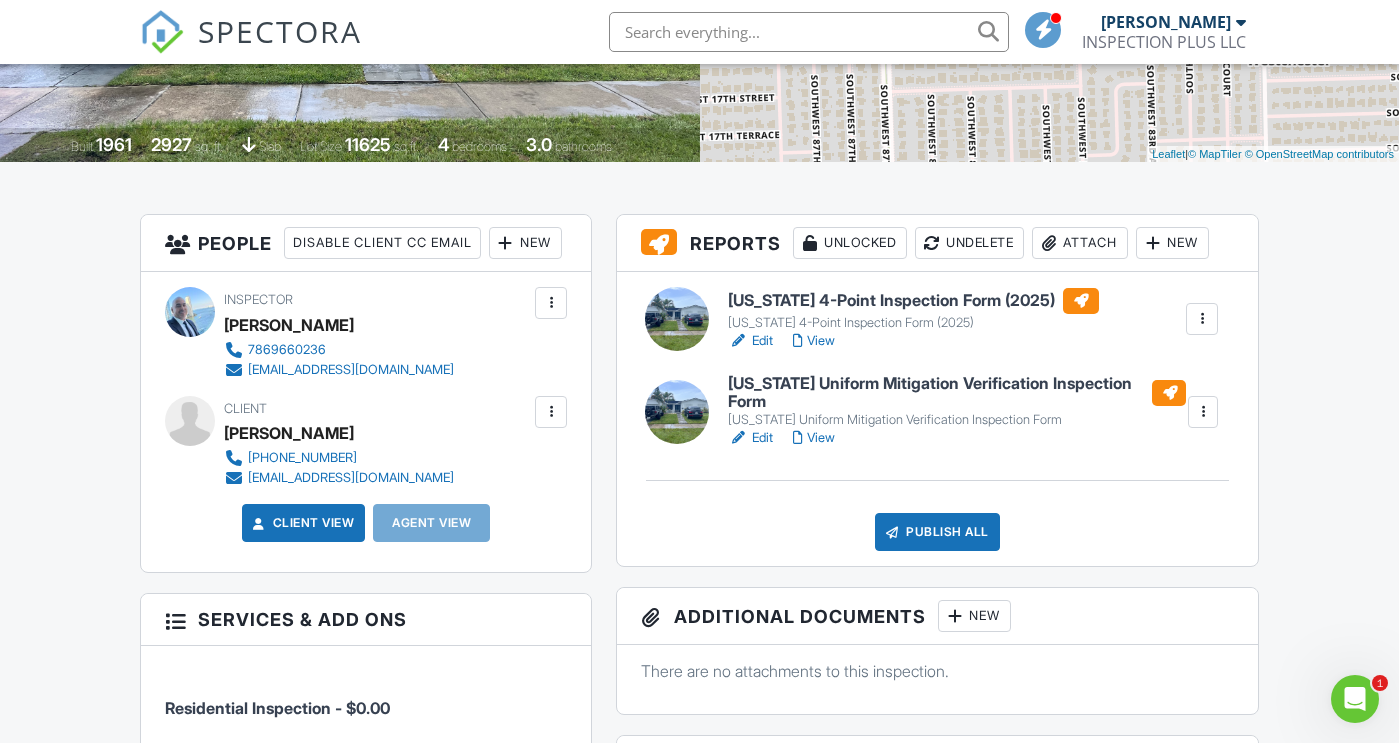 click at bounding box center (1203, 412) 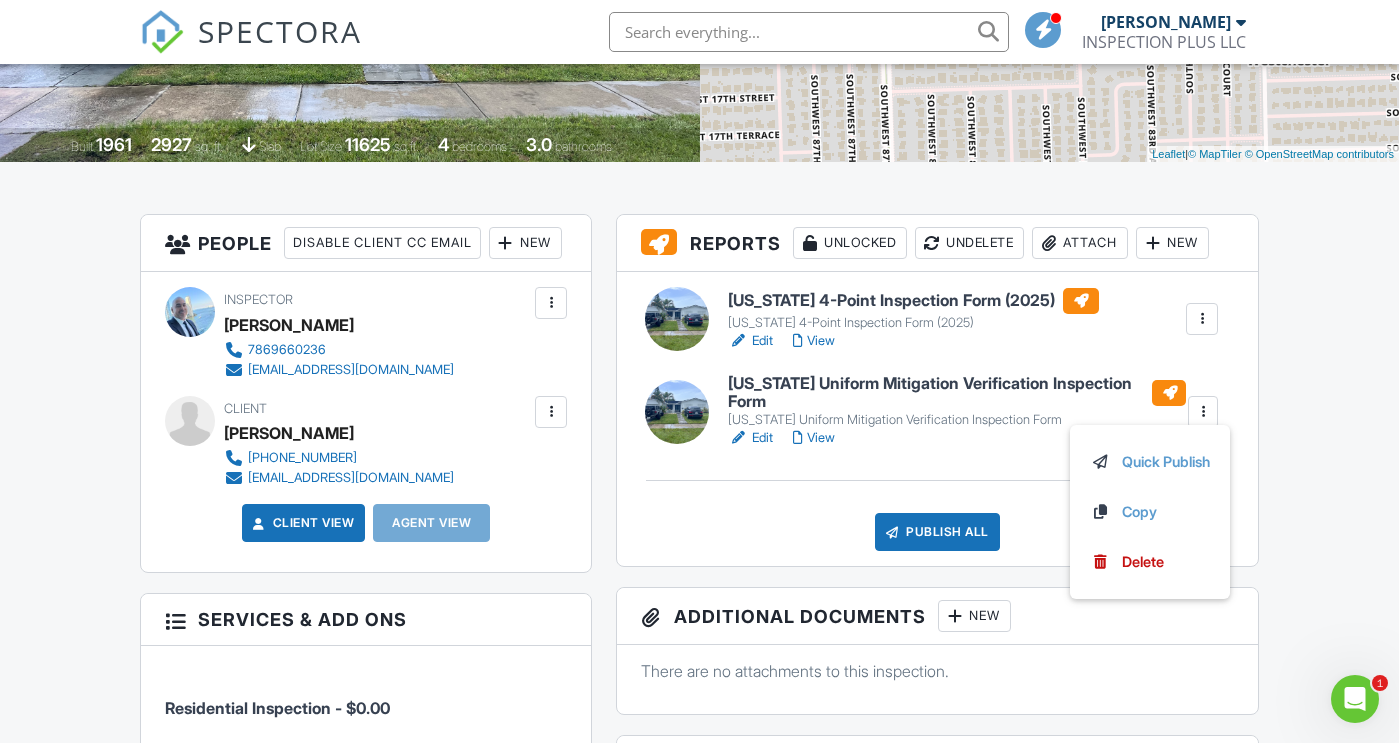 click on "Reports
Unlocked
Undelete
Attach
New
Florida 4-Point Inspection Form (2025)
Florida 4-Point Inspection Form (2025)
Edit
View
Quick Publish
Copy
Delete
Florida Uniform Mitigation Verification Inspection Form
Florida Uniform Mitigation Verification Inspection Form
Edit
View
Quick Publish
Copy
Delete
Publish All
Checking report completion
Publish report?
Before publishing from the web, click "Preview/Publish" in the Report Editor to save your changes ( don't know where that is? ). If this is not clicked, your latest changes may not appear in the report.
This will make this report available to your client and/or agent. It will not send out a notification.
To send an email, use 'Publish All' below or jump into the report and use the 'Publish' button there." at bounding box center (937, 1089) 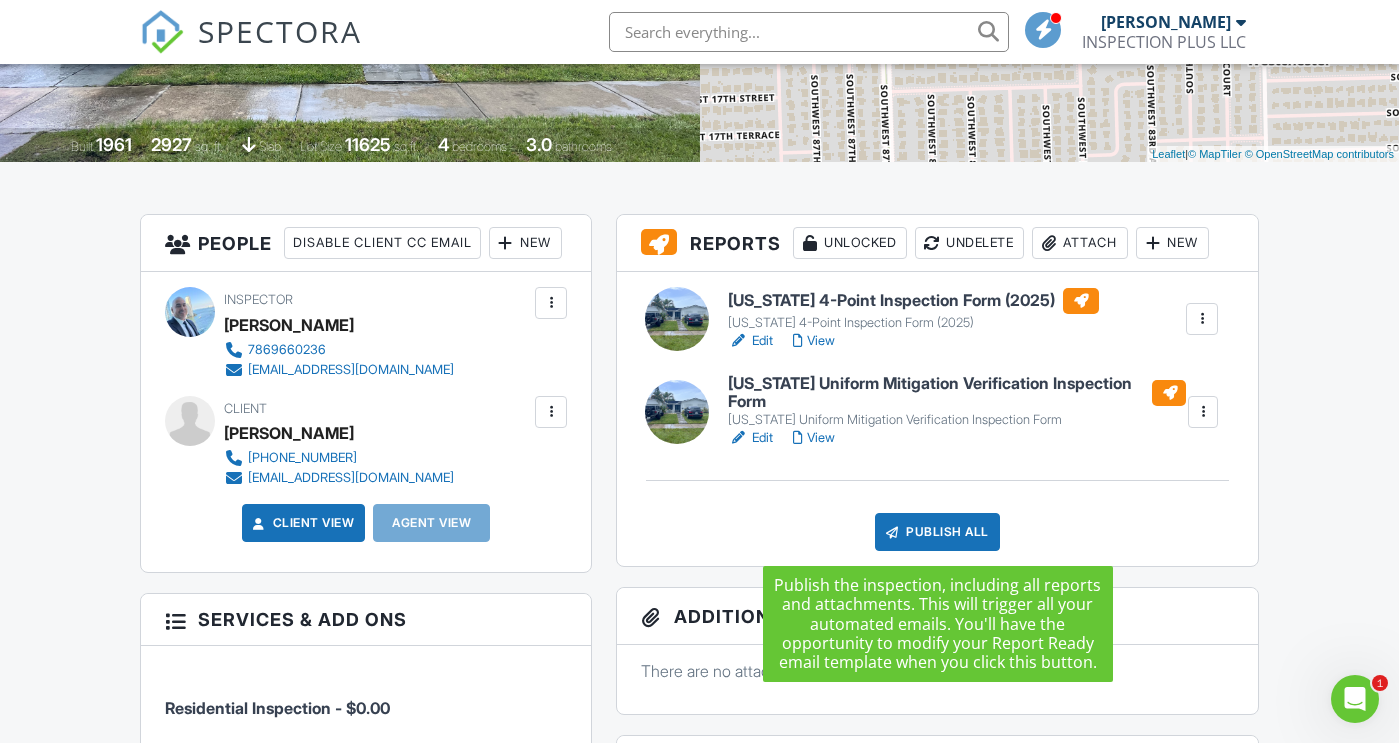 click on "Publish All" at bounding box center [937, 532] 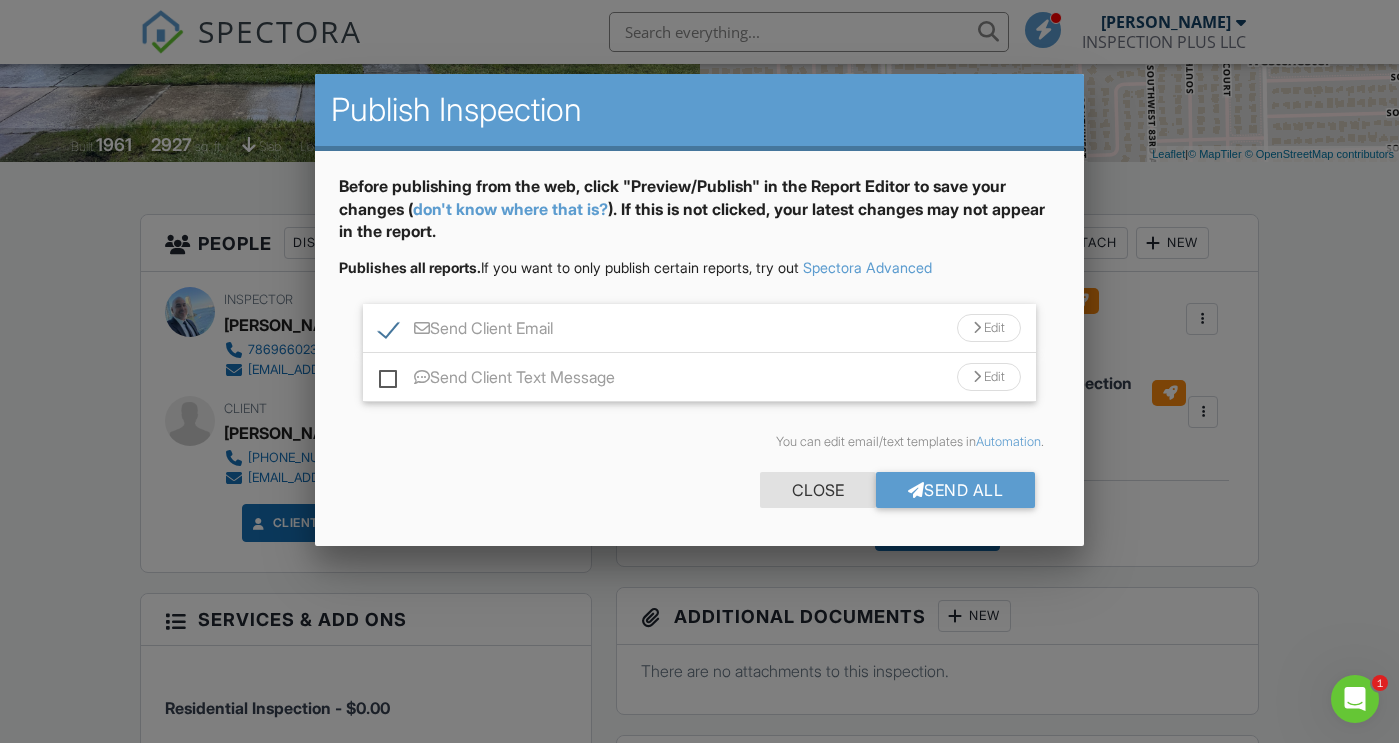 click on "Close" at bounding box center (818, 490) 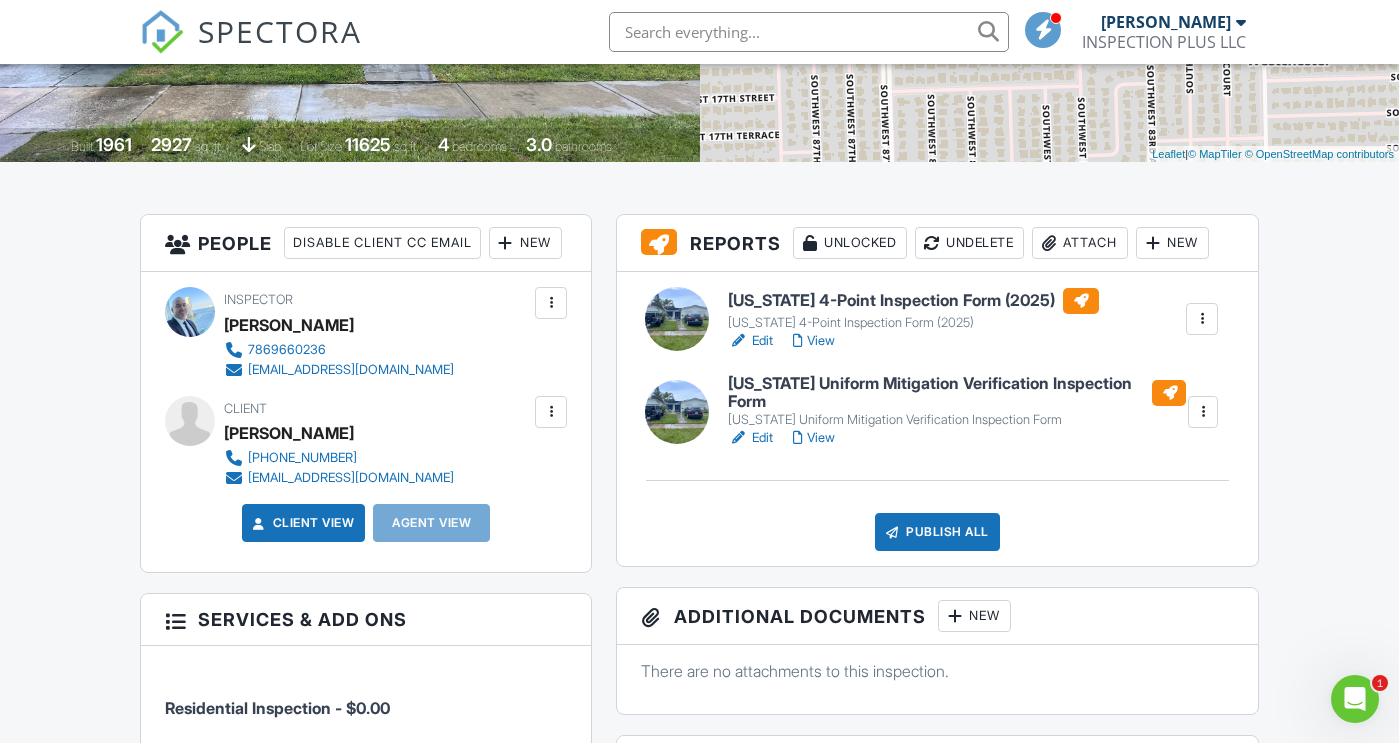 click at bounding box center [1202, 319] 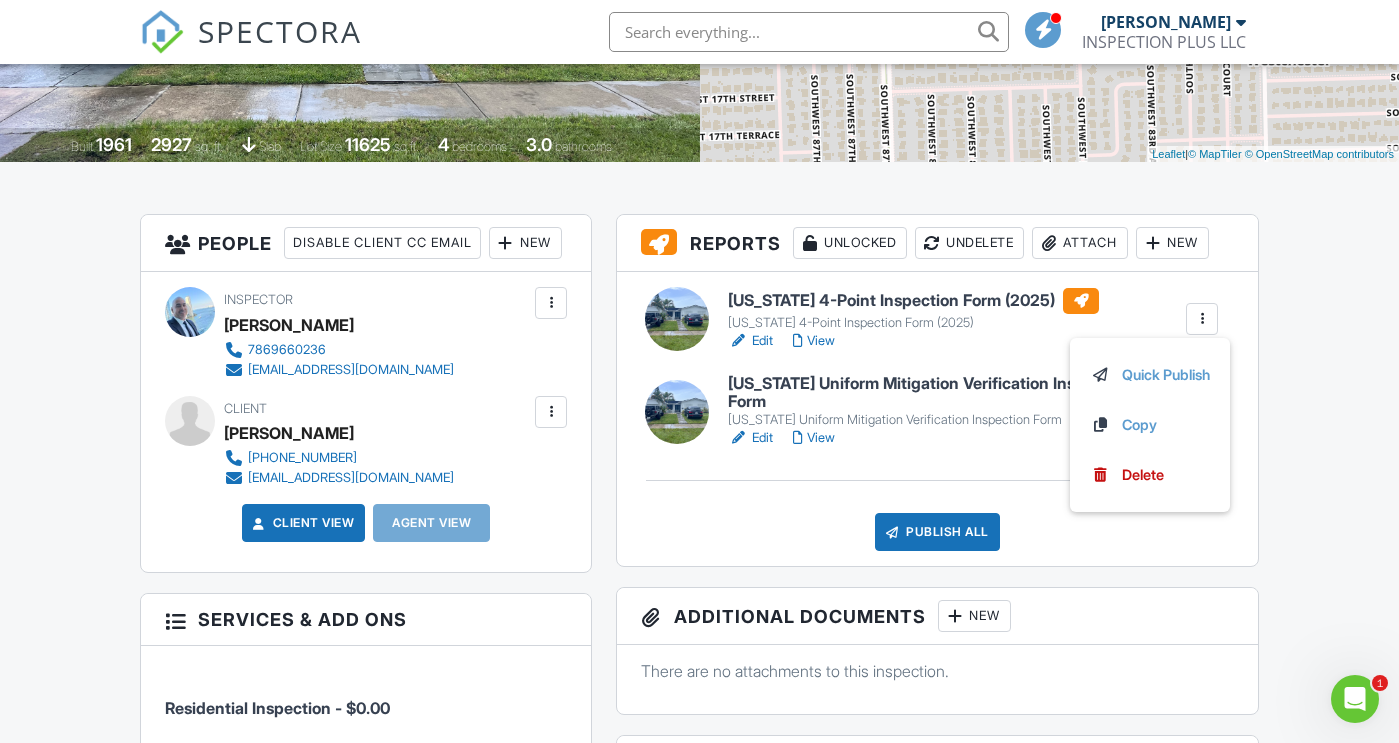 click on "Dashboard
Templates
Contacts
Metrics
Automations
Advanced
Settings
Support Center
Inspection Details
Client View
More
Property Details
Reschedule
Reorder / Copy
Share
Cancel
Delete
Print Order
Convert to V9
View Change Log
06/27/2025  3:00 pm
- 5:30 pm
1425 SW 84th Ct
Miami, FL 33144
Built
1961
2927
sq. ft.
slab
Lot Size
11625
sq.ft.
4
bedrooms
3.0
bathrooms
+ − Leaflet  |  © MapTiler   © OpenStreetMap contributors
All emails and texts are disabled for this inspection!
Turn on emails and texts
Turn on and Requeue Notifications
Reports
Unlocked
Undelete
Attach
New
Florida 4-Point Inspection Form (2025)" at bounding box center [699, 1011] 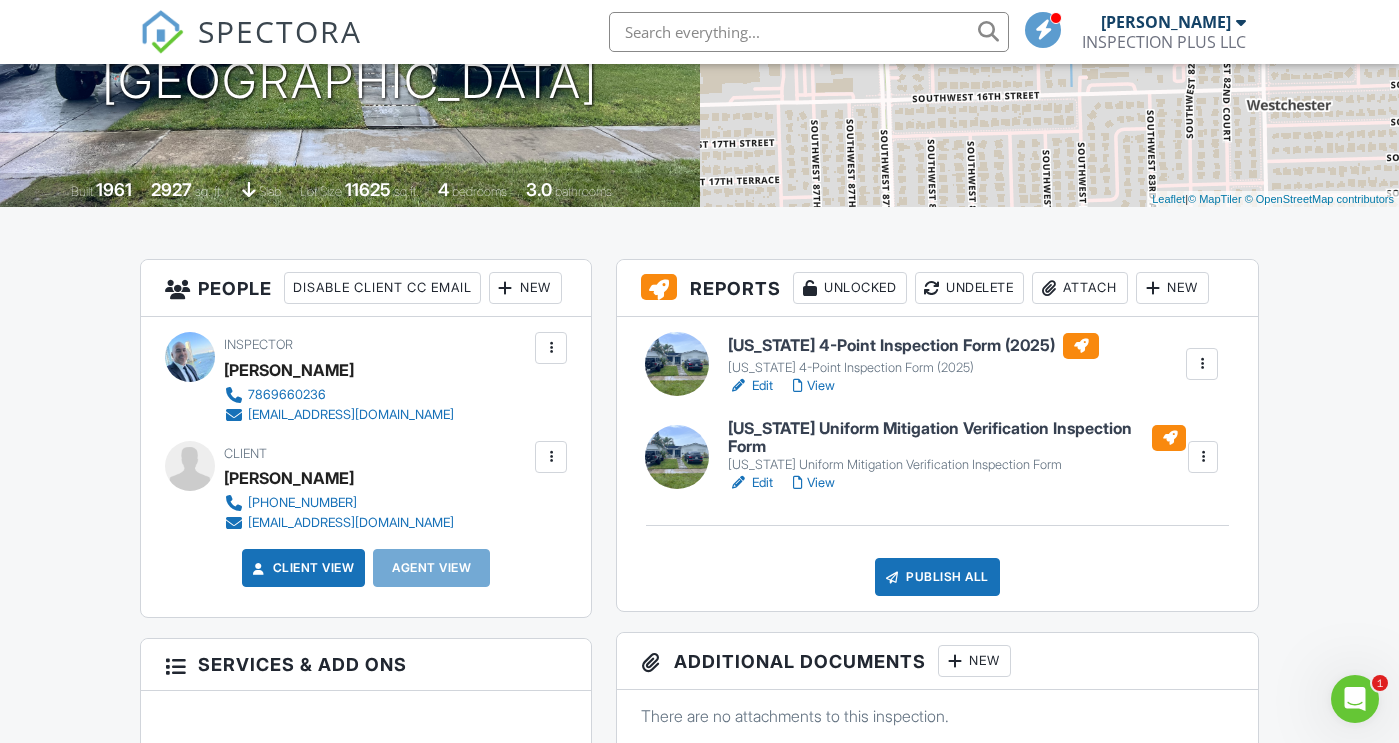 scroll, scrollTop: 326, scrollLeft: 0, axis: vertical 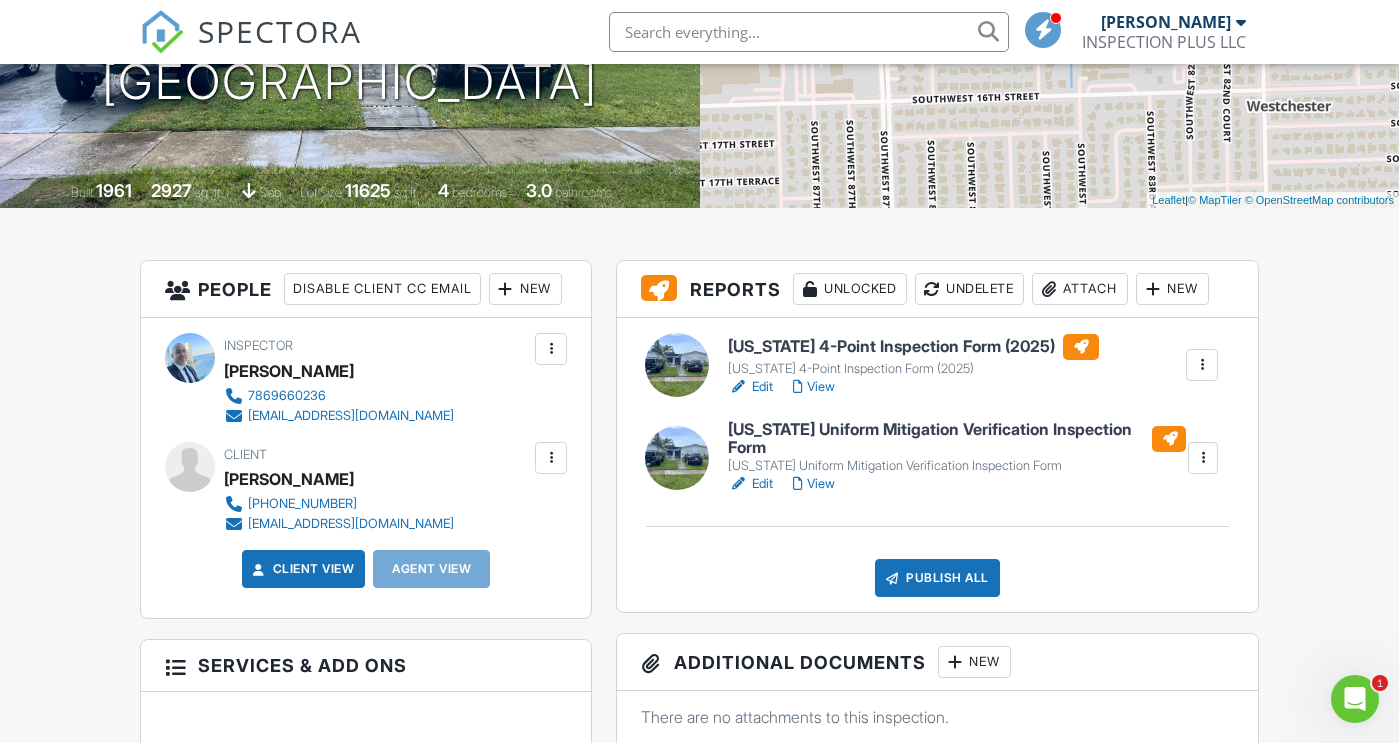 click on "[US_STATE] 4-Point Inspection Form (2025)" at bounding box center (913, 369) 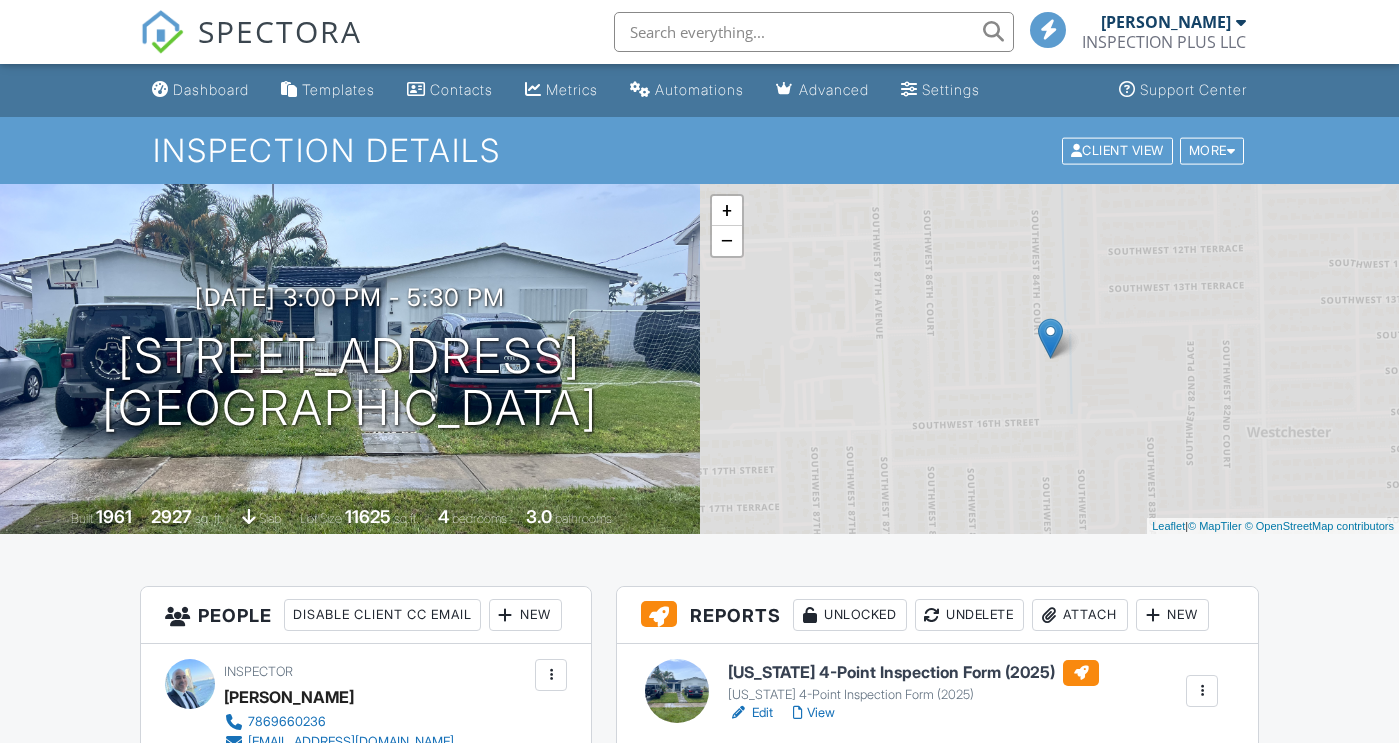 scroll, scrollTop: 0, scrollLeft: 0, axis: both 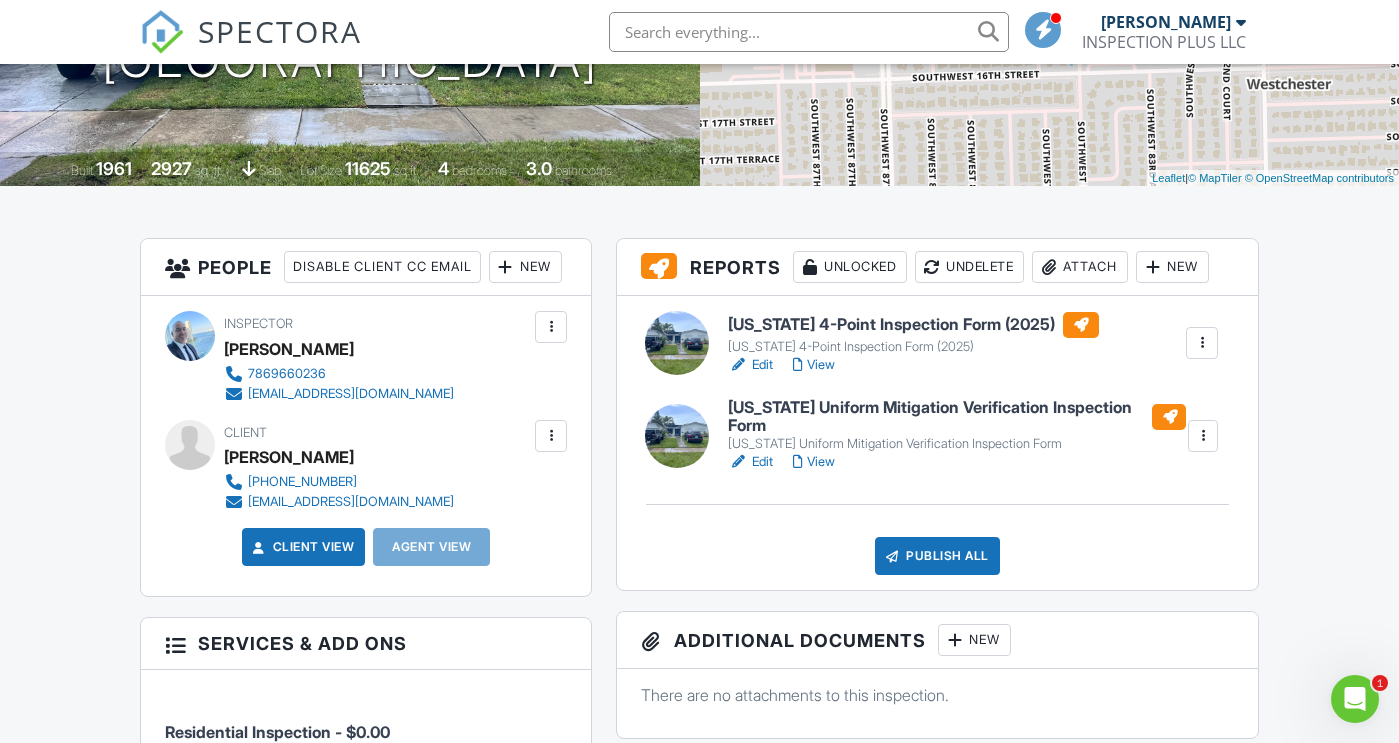 click on "[US_STATE] Uniform Mitigation Verification Inspection Form" at bounding box center [957, 416] 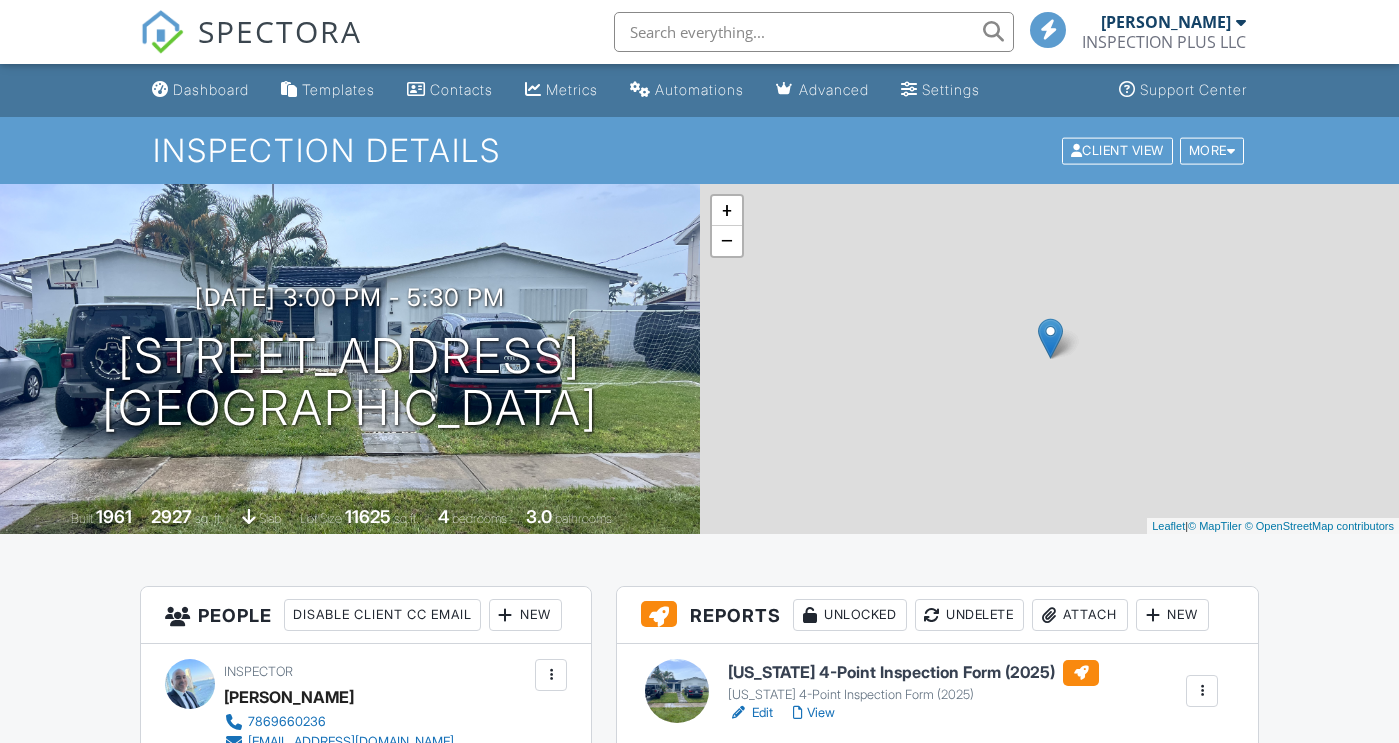 scroll, scrollTop: 0, scrollLeft: 0, axis: both 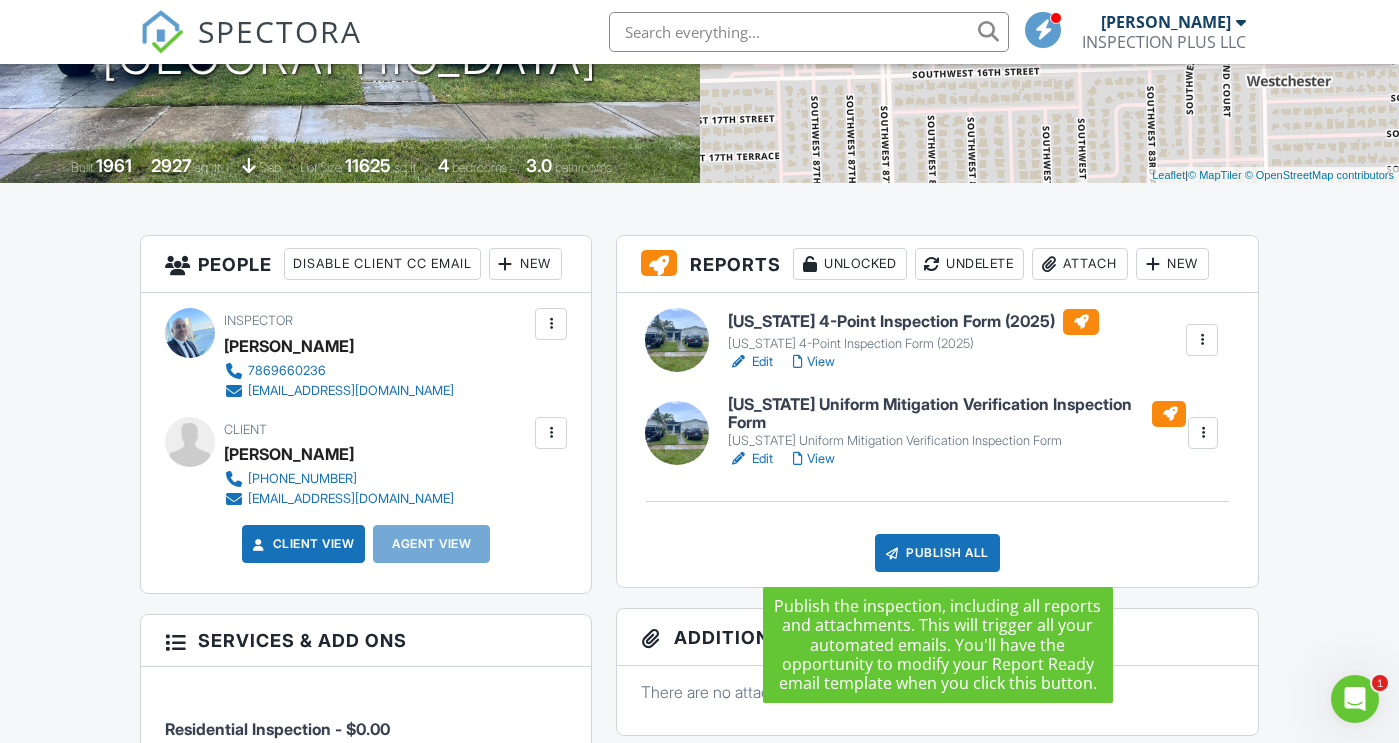 click on "Publish All" at bounding box center (937, 553) 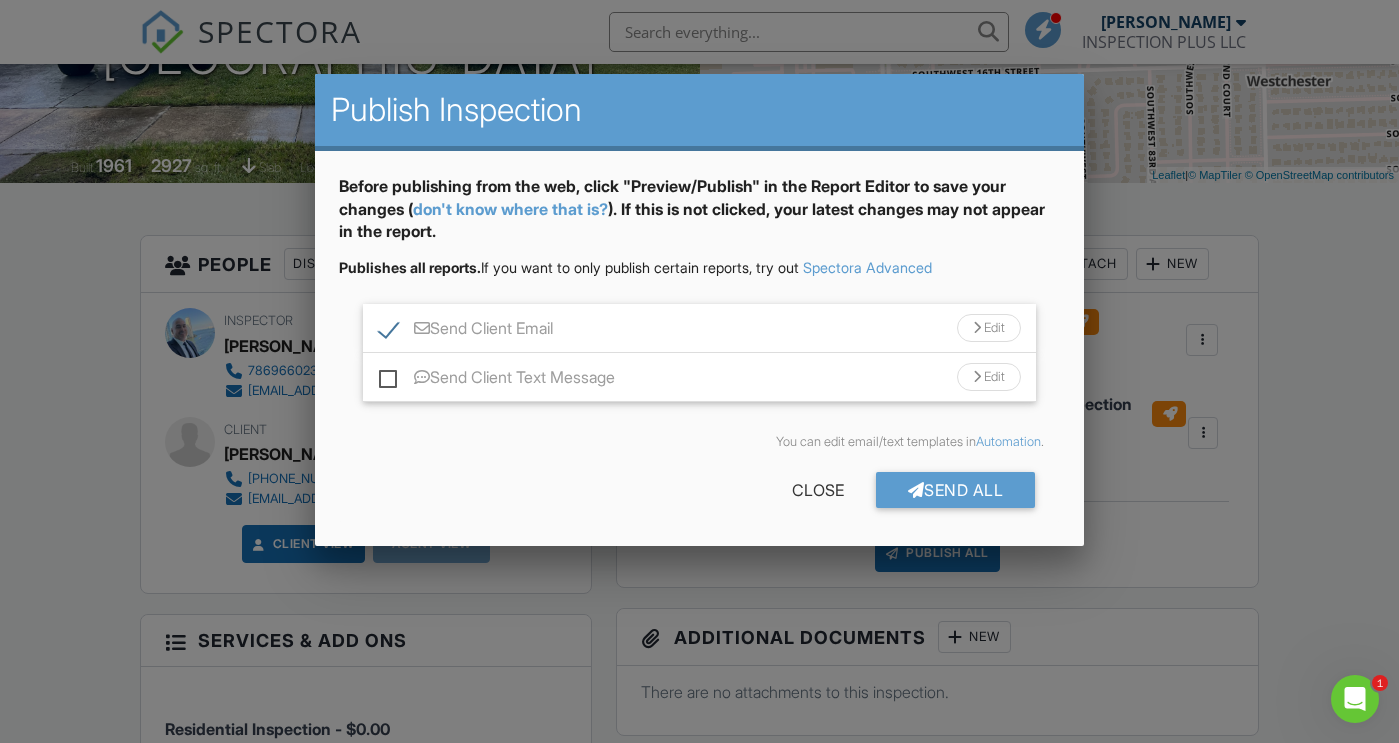 click on "Send Client Text Message" at bounding box center (497, 380) 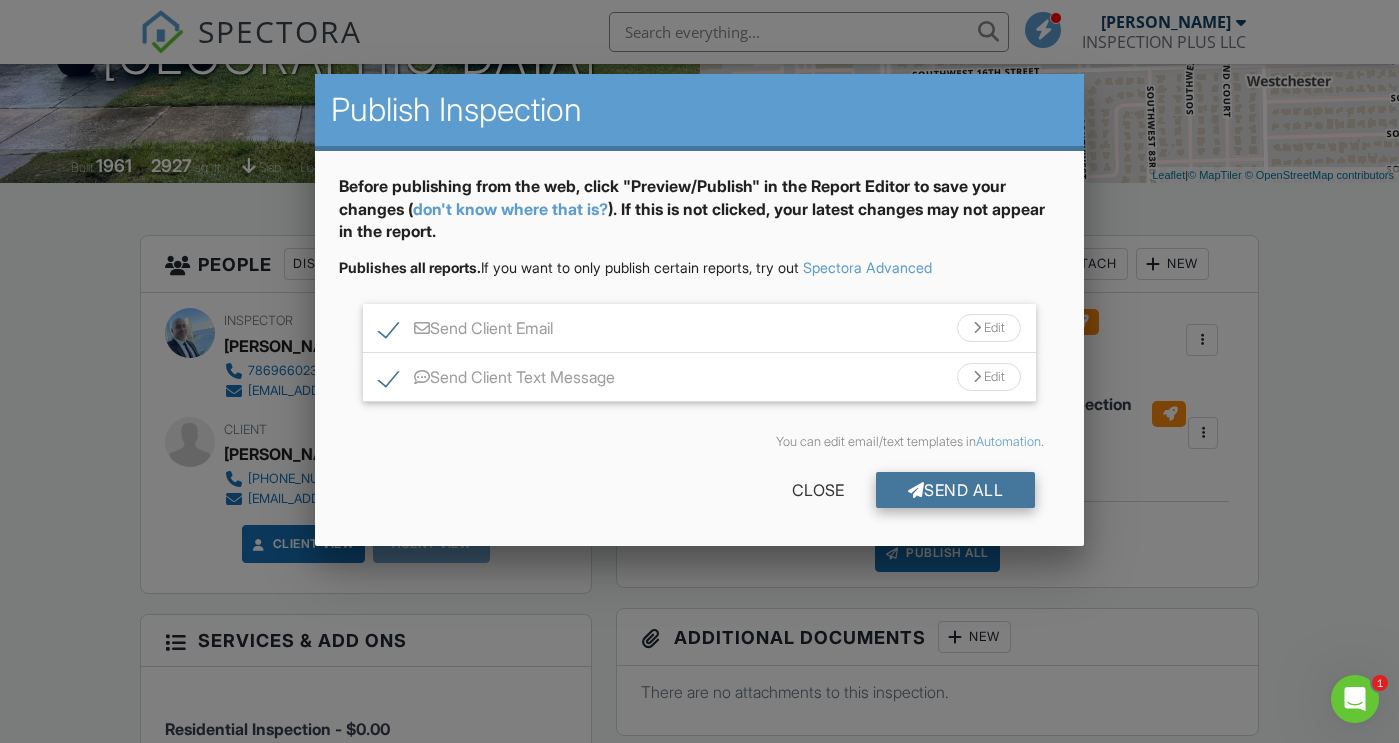 click on "Send All" at bounding box center (956, 490) 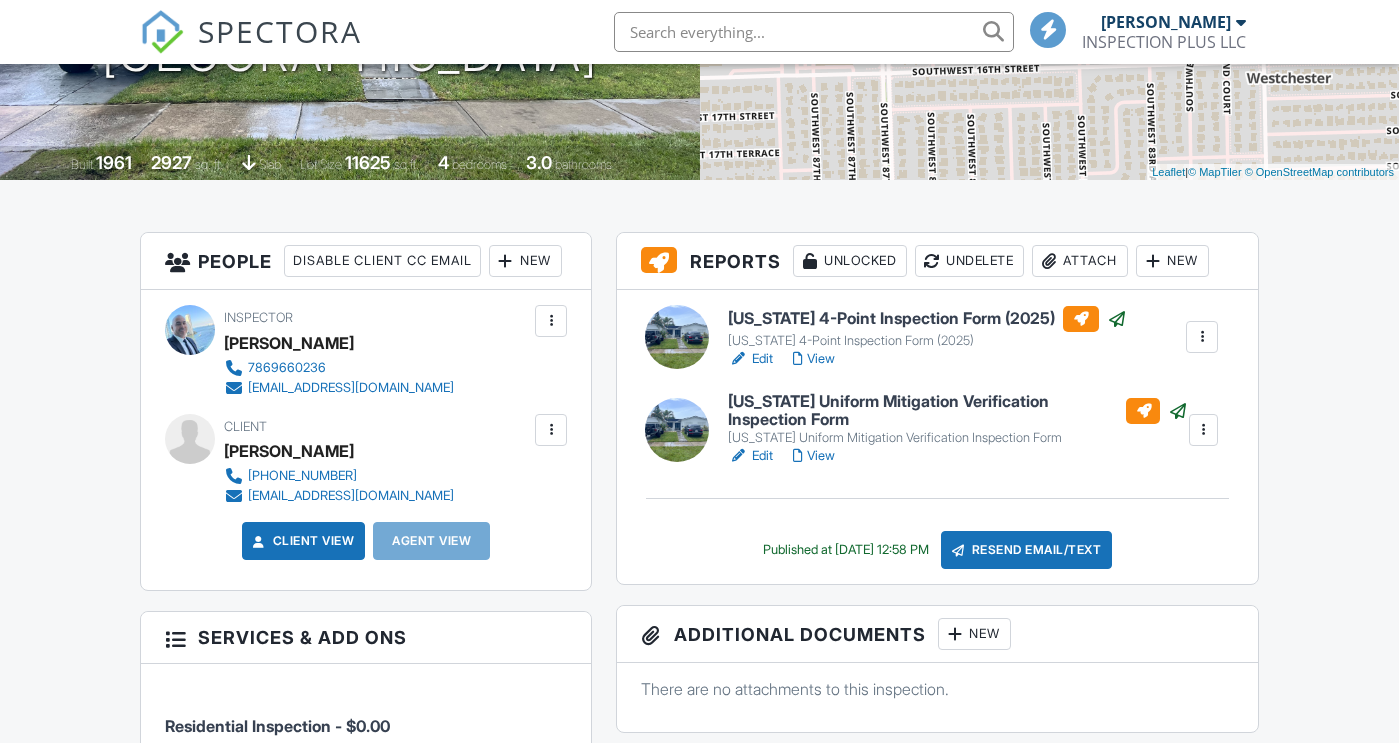 scroll, scrollTop: 354, scrollLeft: 0, axis: vertical 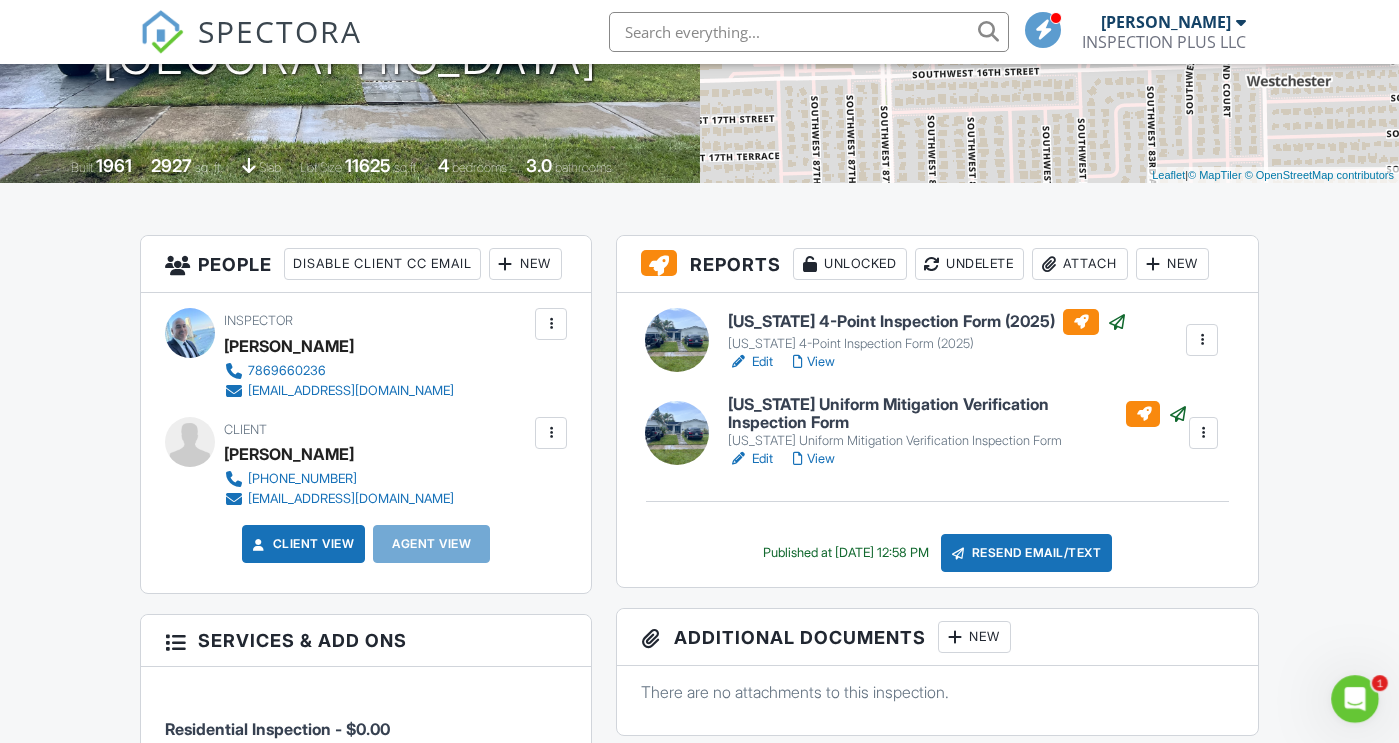 click at bounding box center (1355, 699) 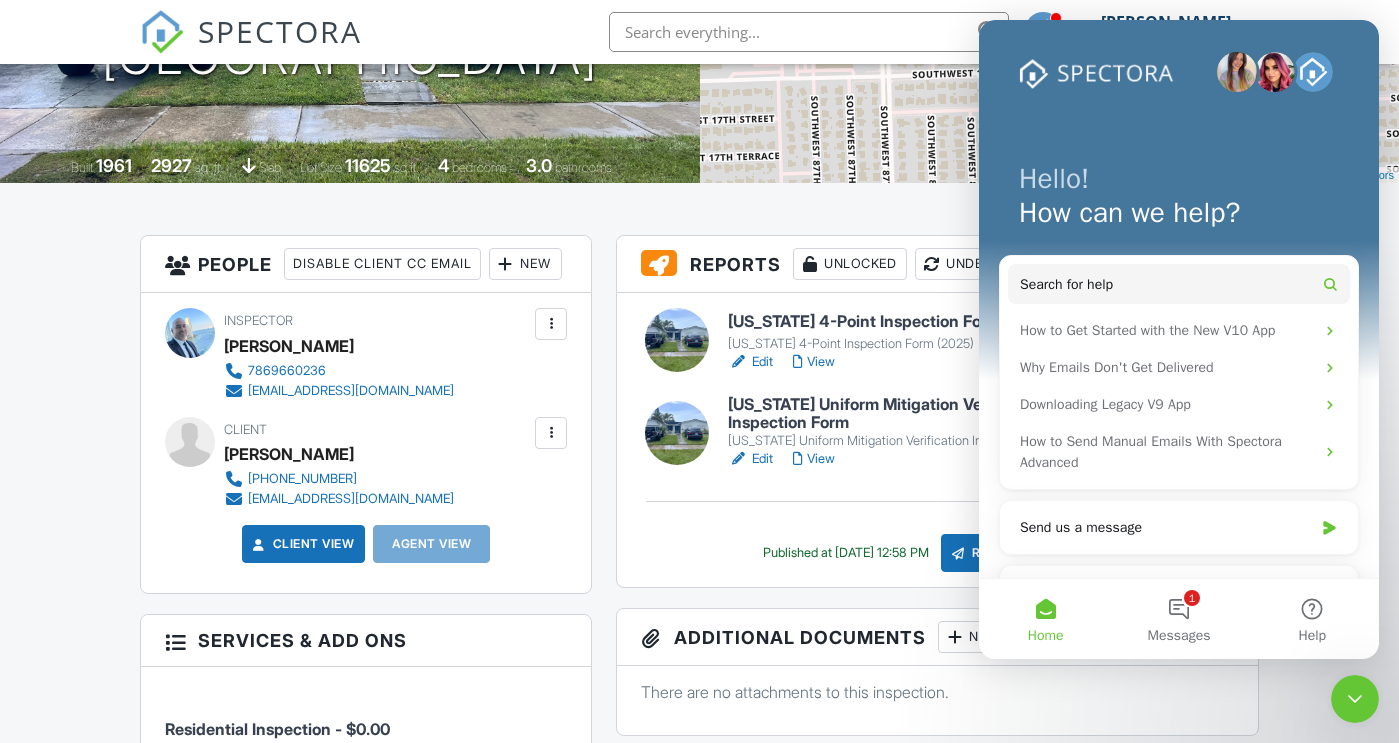 scroll, scrollTop: 0, scrollLeft: 0, axis: both 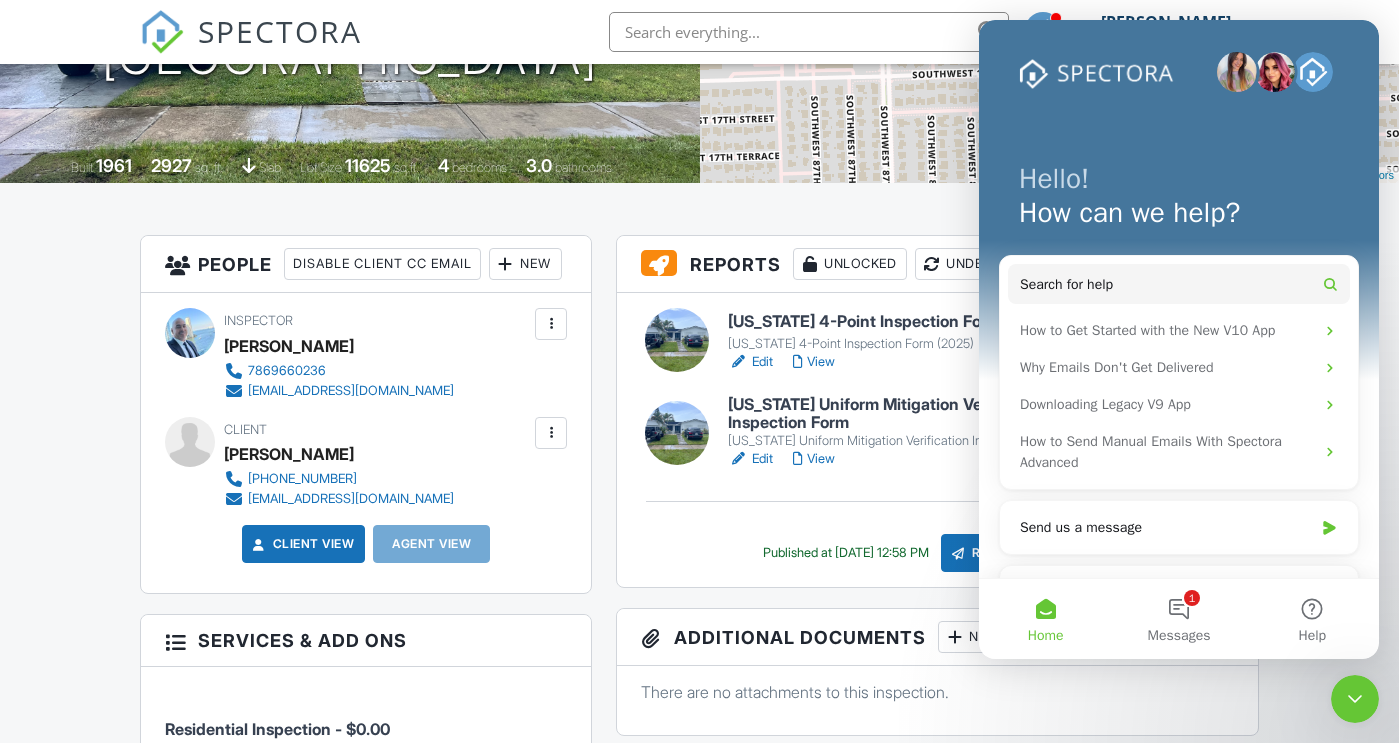 click on "Dashboard
Templates
Contacts
Metrics
Automations
Advanced
Settings
Support Center
Inspection Details
Client View
More
Property Details
Reschedule
Reorder / Copy
Share
Cancel
Delete
Print Order
Convert to V9
View Change Log
06/27/2025  3:00 pm
- 5:30 pm
1425 SW 84th Ct
Miami, FL 33144
Built
1961
2927
sq. ft.
slab
Lot Size
11625
sq.ft.
4
bedrooms
3.0
bathrooms
+ − Leaflet  |  © MapTiler   © OpenStreetMap contributors
All emails and texts are disabled for this inspection!
Turn on emails and texts
Turn on and Requeue Notifications
Reports
Unlocked
Undelete
Attach
New
Edit
View" at bounding box center (699, 1082) 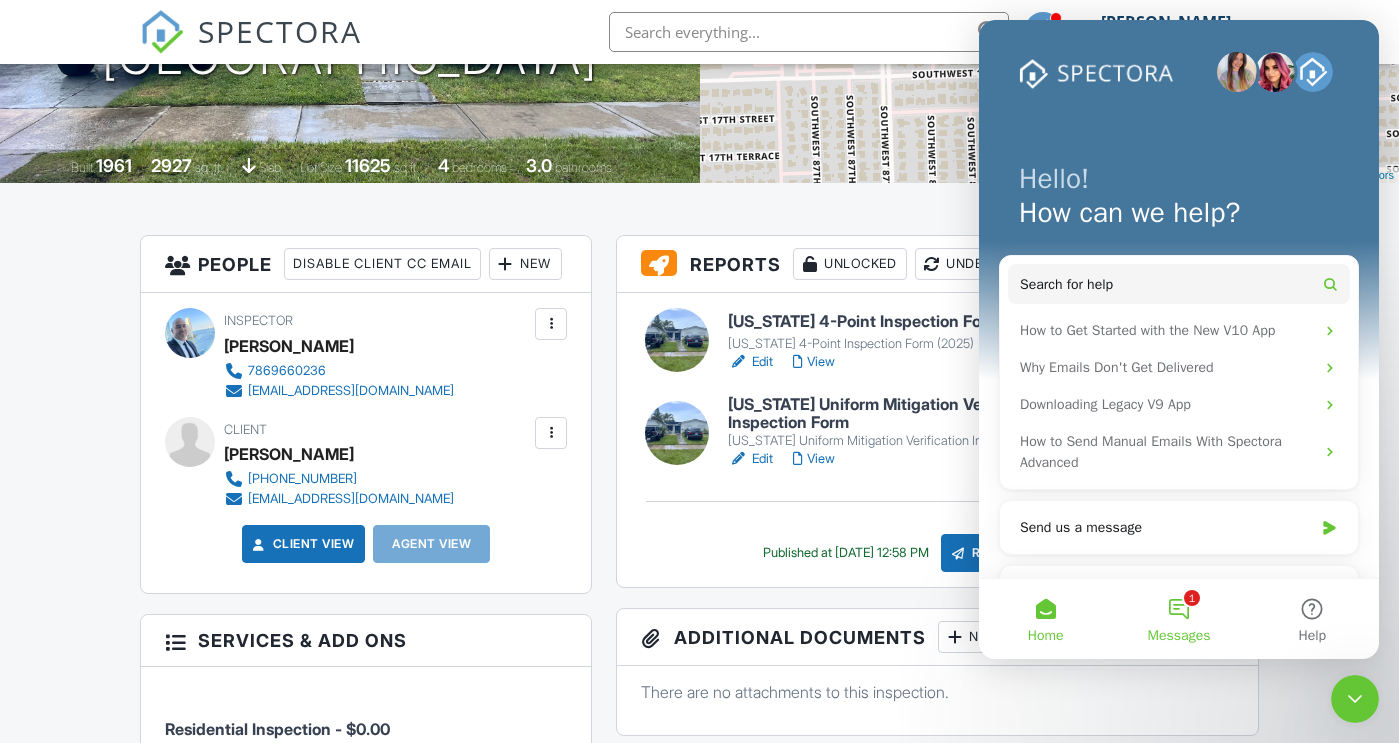 click on "1 Messages" at bounding box center (1178, 619) 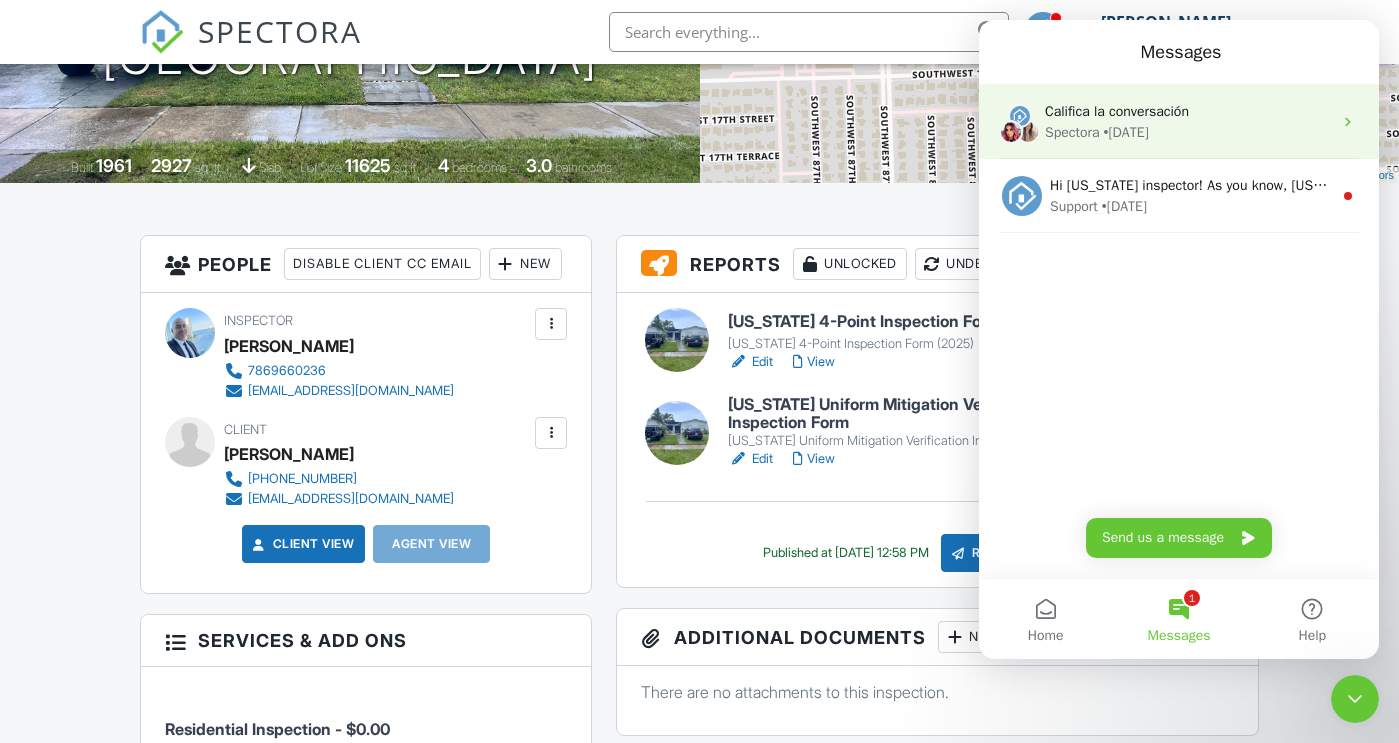 click 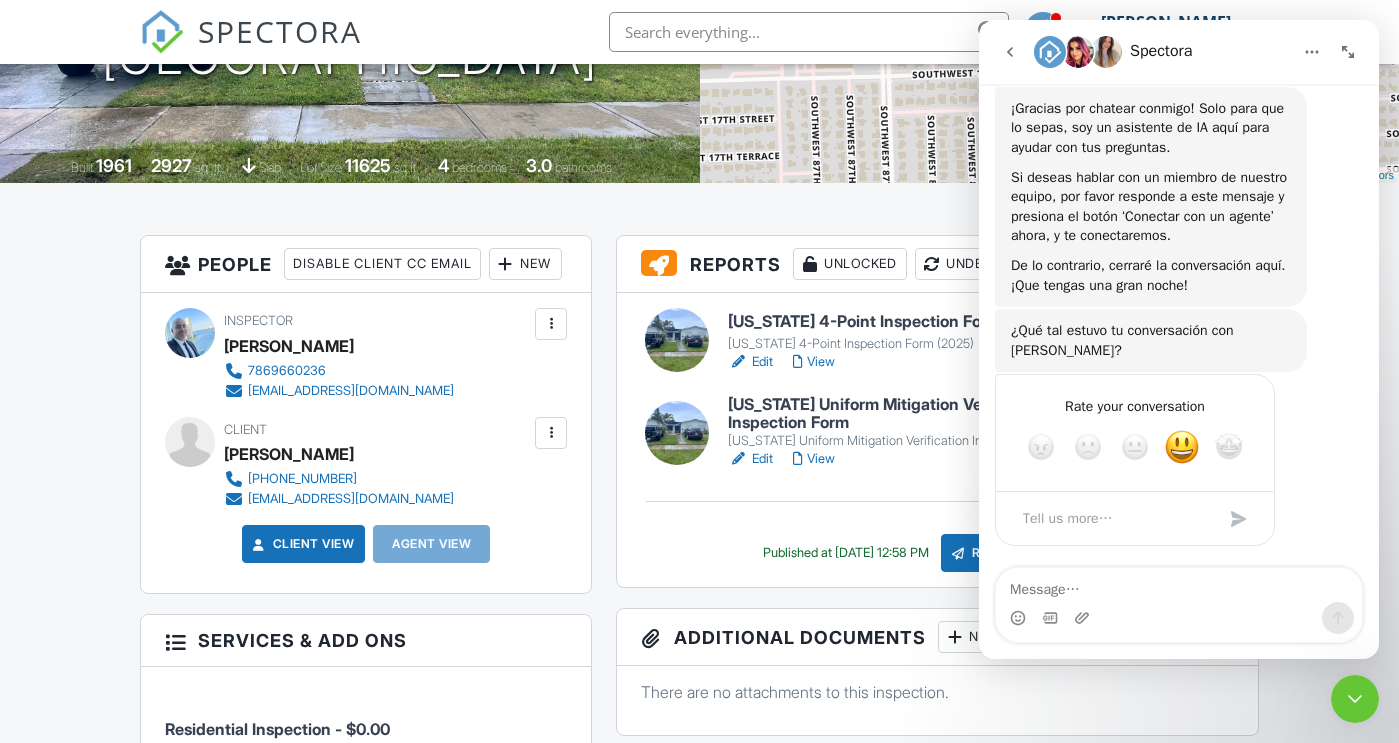 scroll, scrollTop: 17856, scrollLeft: 0, axis: vertical 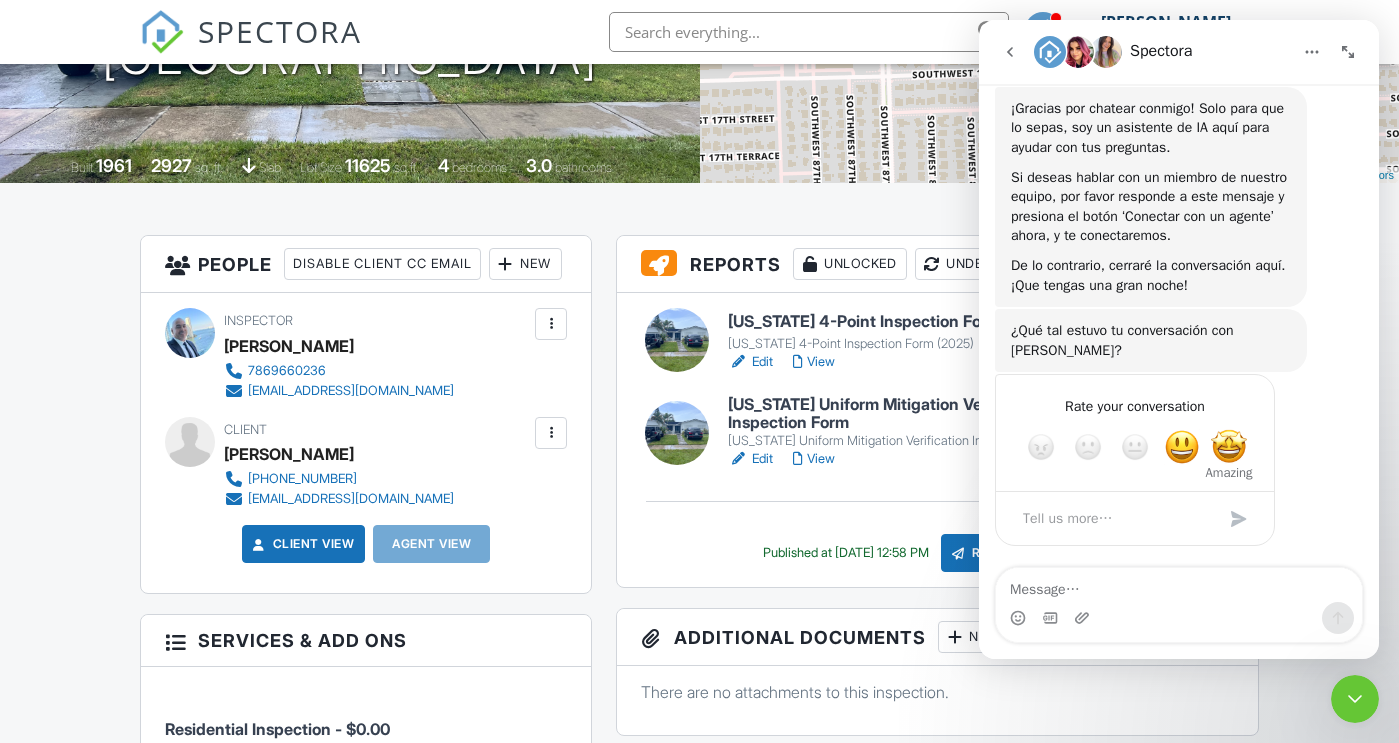 click at bounding box center [1229, 447] 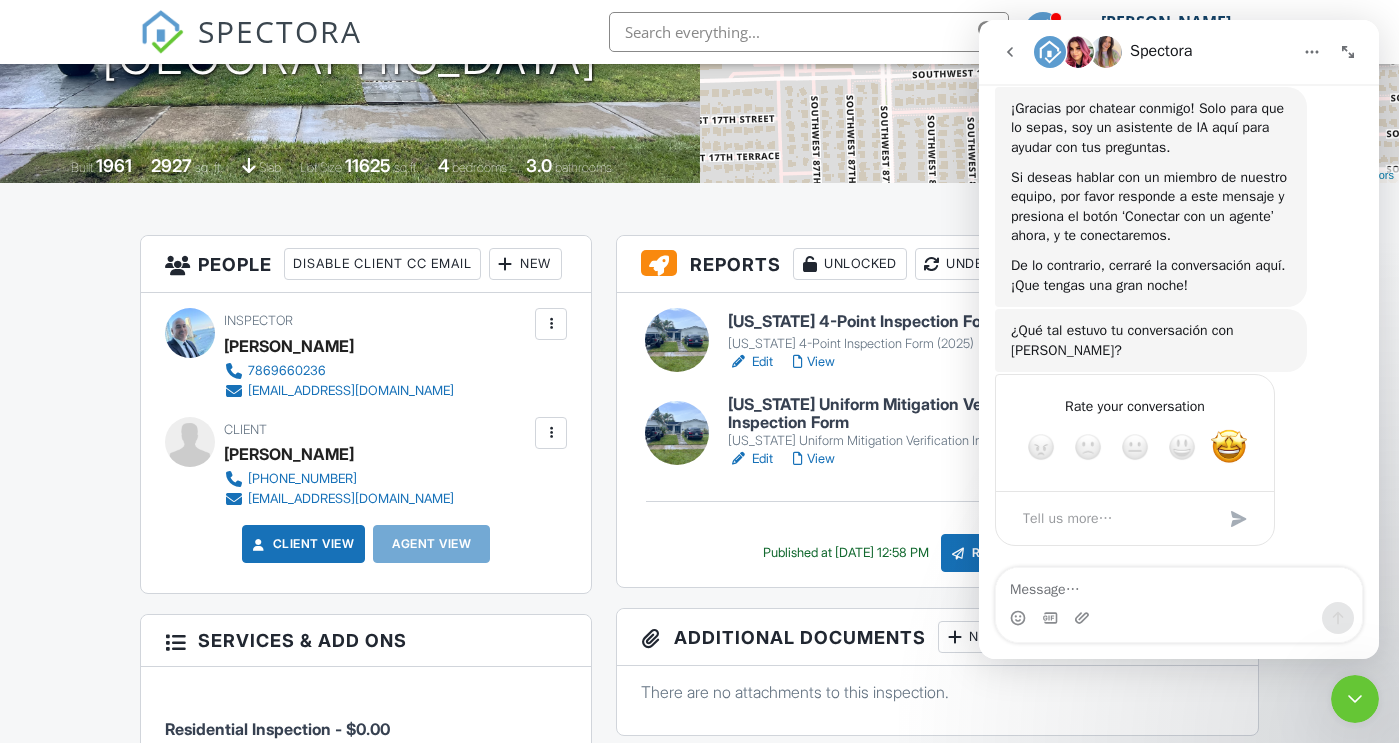 click at bounding box center [1239, 519] 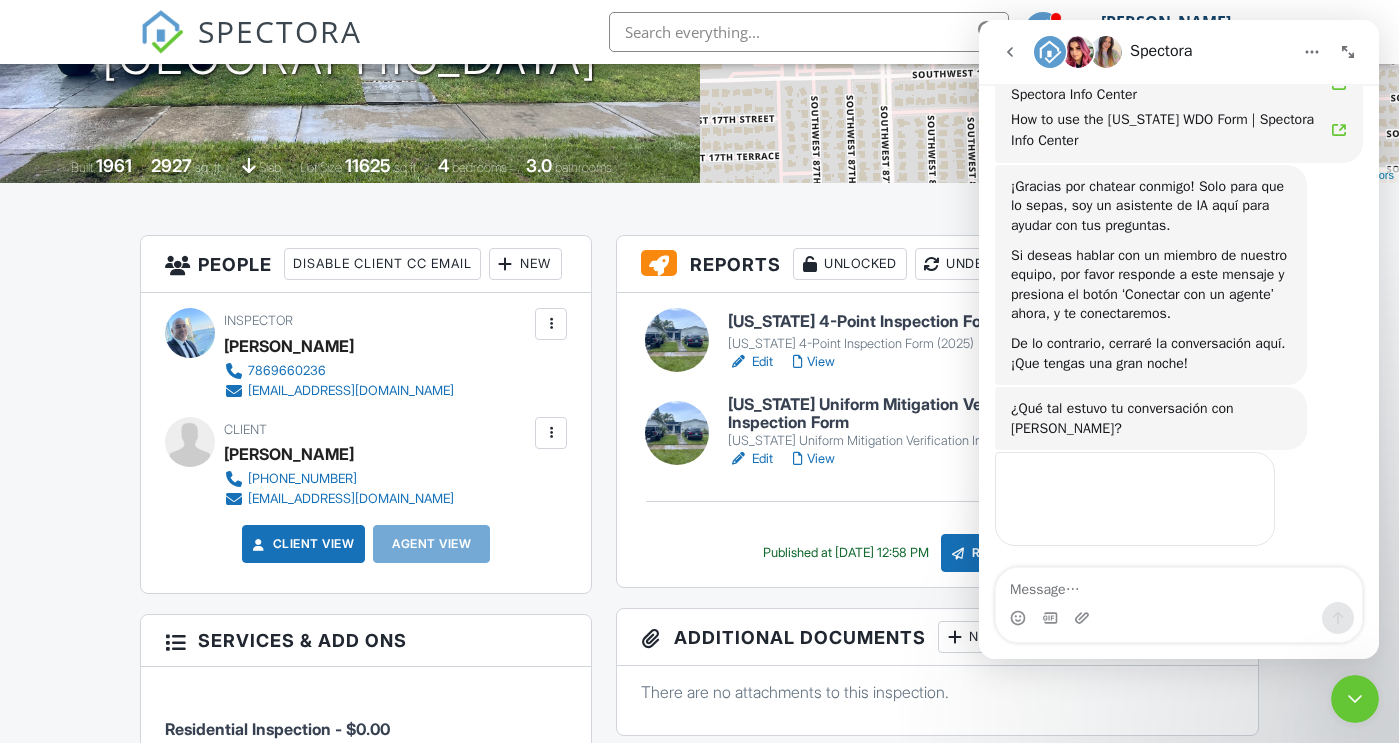 scroll, scrollTop: 17856, scrollLeft: 0, axis: vertical 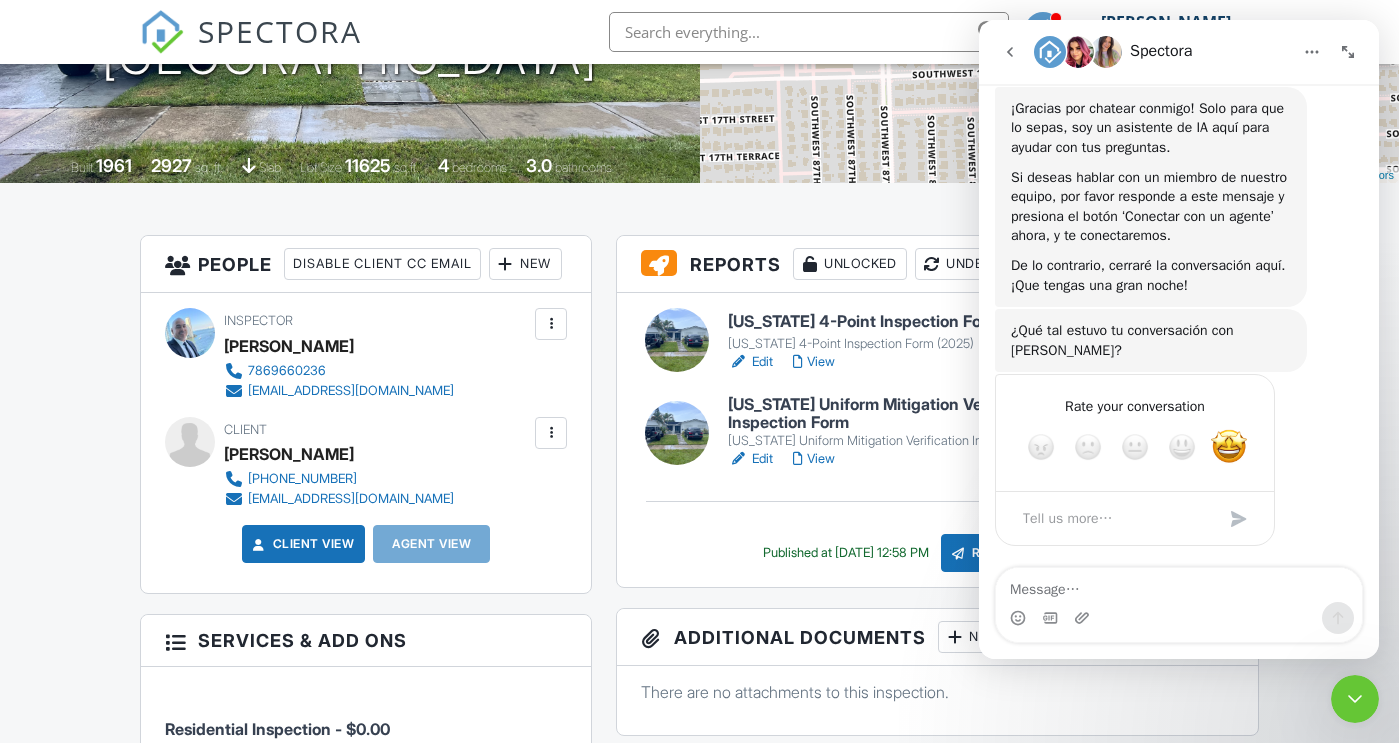 click on "All emails and texts are disabled for this inspection!
All emails and texts have been disabled for this inspection. This may have happened due to someone manually disabling them or this inspection being unconfirmed when it was scheduled. To re-enable emails and texts for this inspection, click the button below.
Turn on emails and texts
Turn on and Requeue Notifications
Reports
Unlocked
Undelete
Attach
New
Florida 4-Point Inspection Form (2025)
Florida 4-Point Inspection Form (2025)
Edit
View
Copy
View Log
RRB Log
Delete
Florida Uniform Mitigation Verification Inspection Form
Florida Uniform Mitigation Verification Inspection Form
Edit
View
Copy
View Log
RRB Log
Delete
Published at 07/13/2025 12:58 PM
Resend Email/Text" at bounding box center [699, 1327] 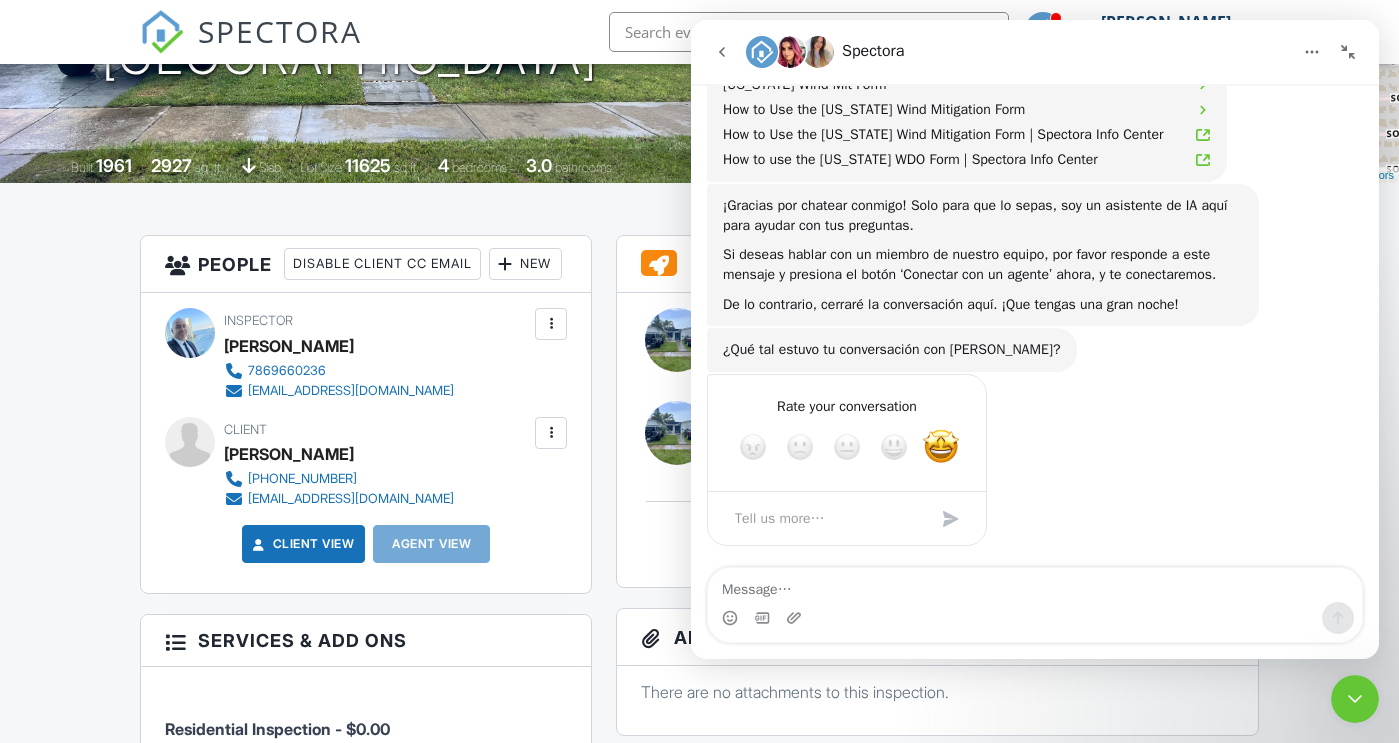 scroll, scrollTop: 14040, scrollLeft: 0, axis: vertical 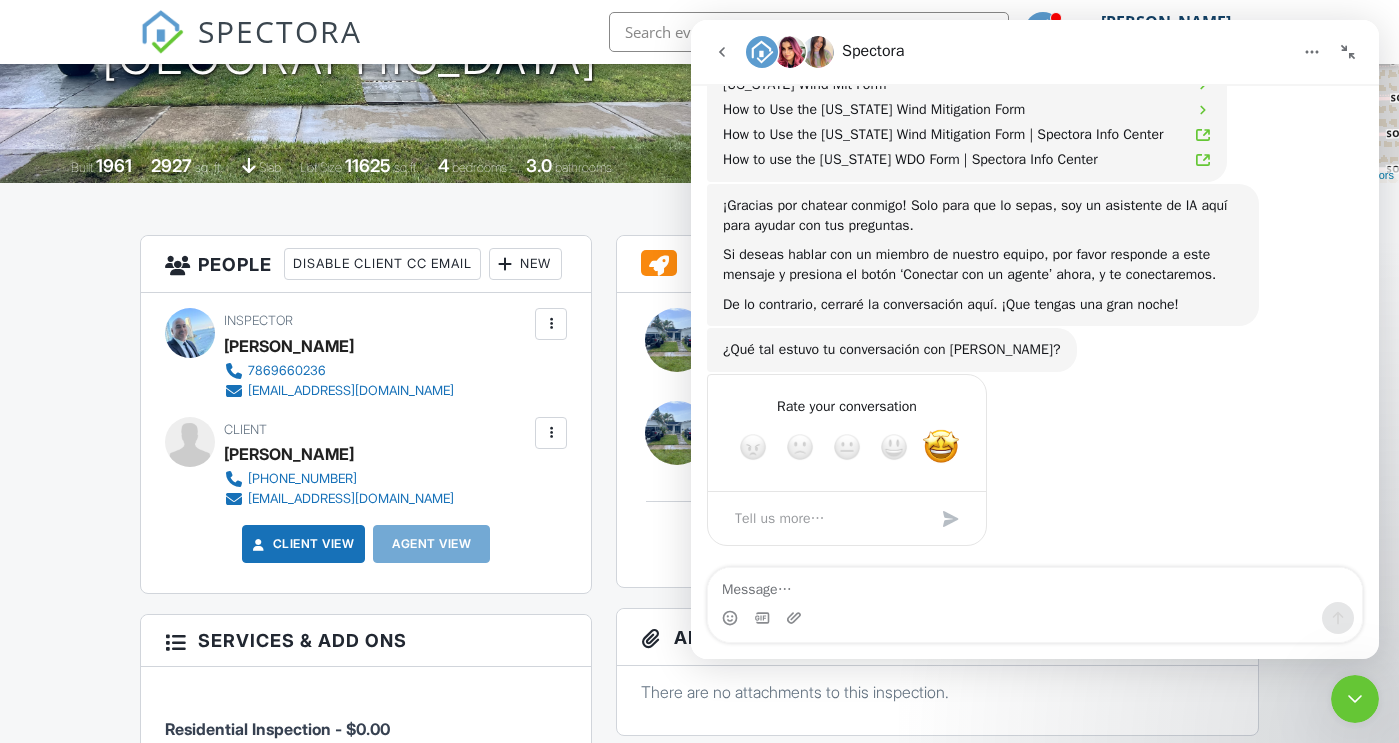 click 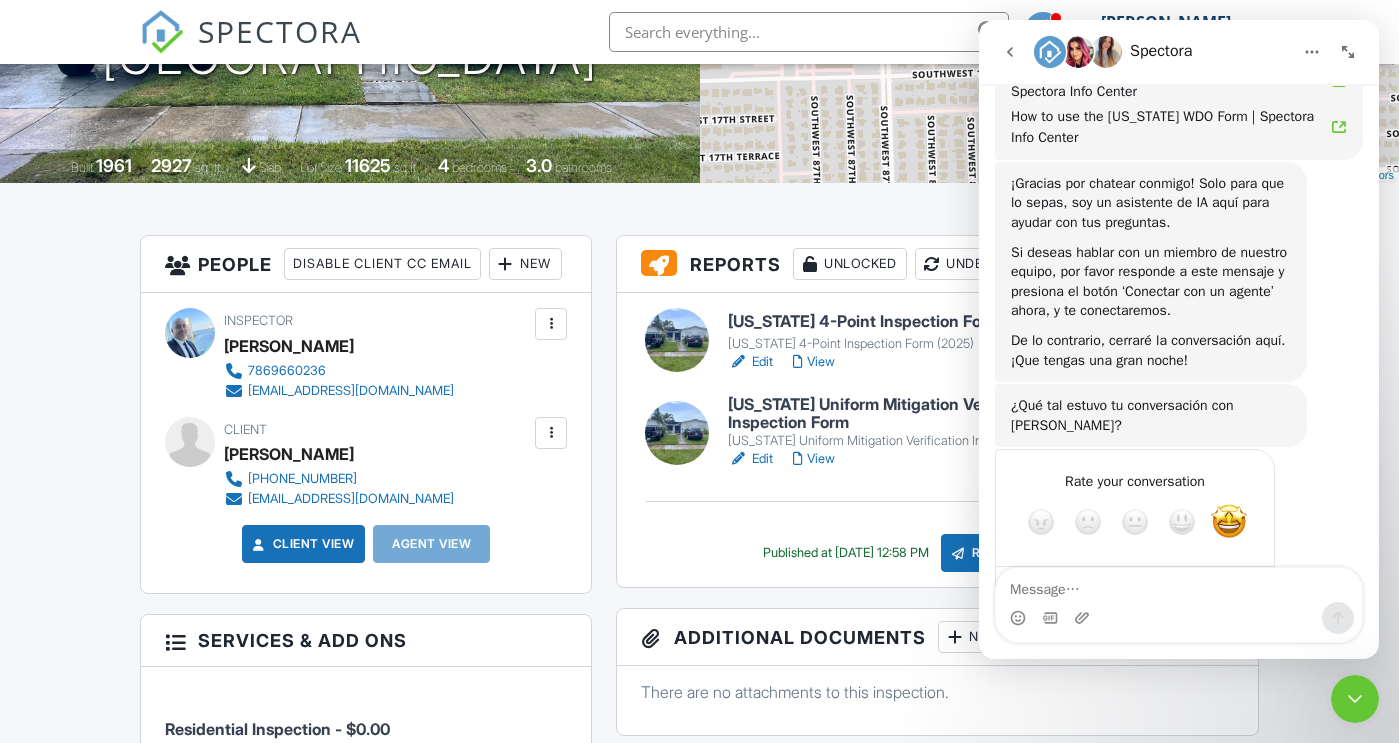 scroll, scrollTop: 17856, scrollLeft: 0, axis: vertical 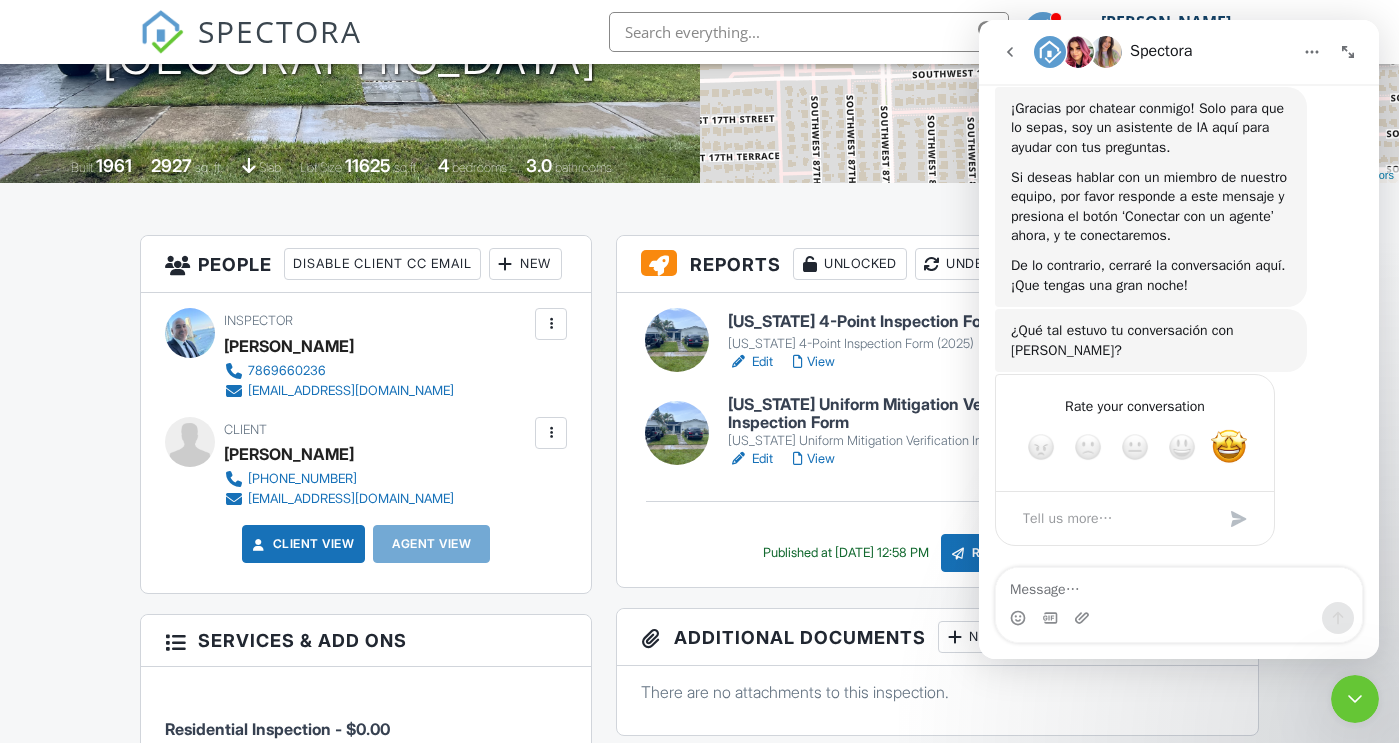 click at bounding box center (1010, 52) 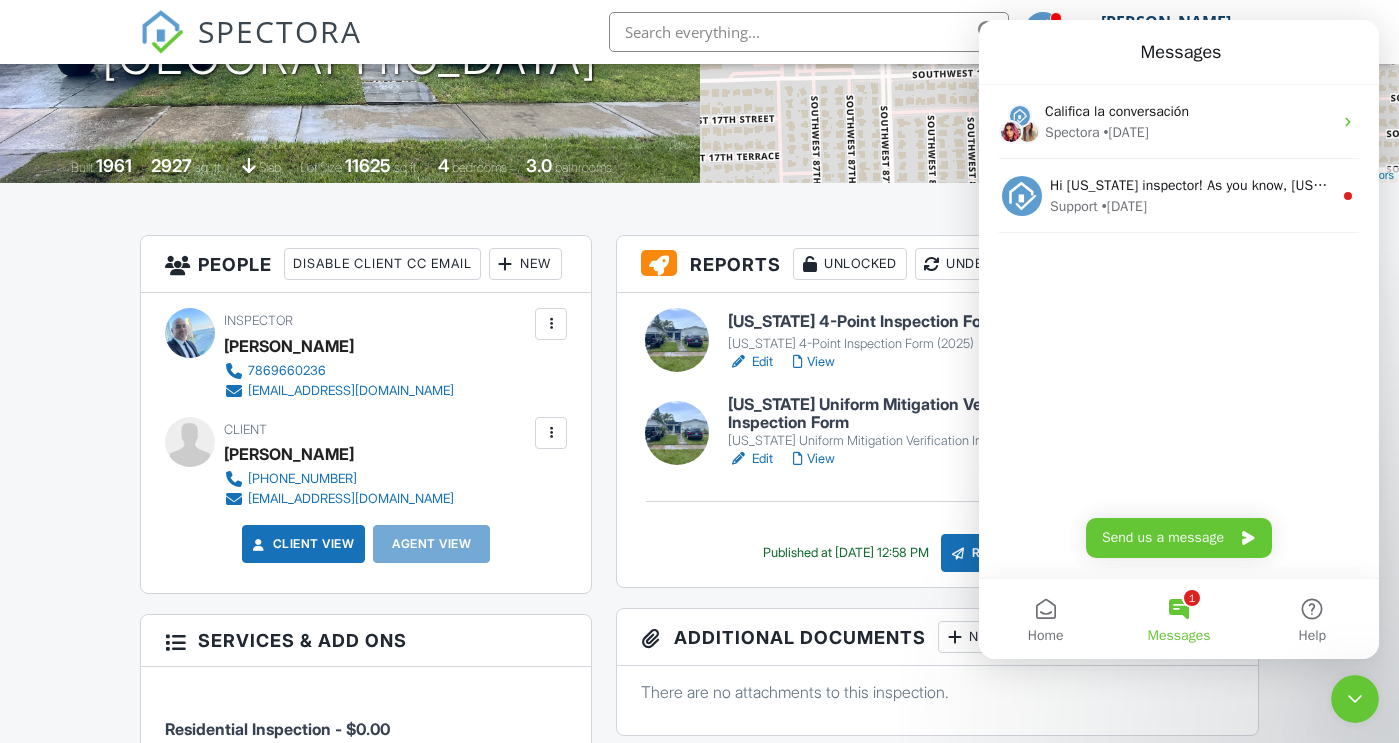 scroll, scrollTop: 25, scrollLeft: 0, axis: vertical 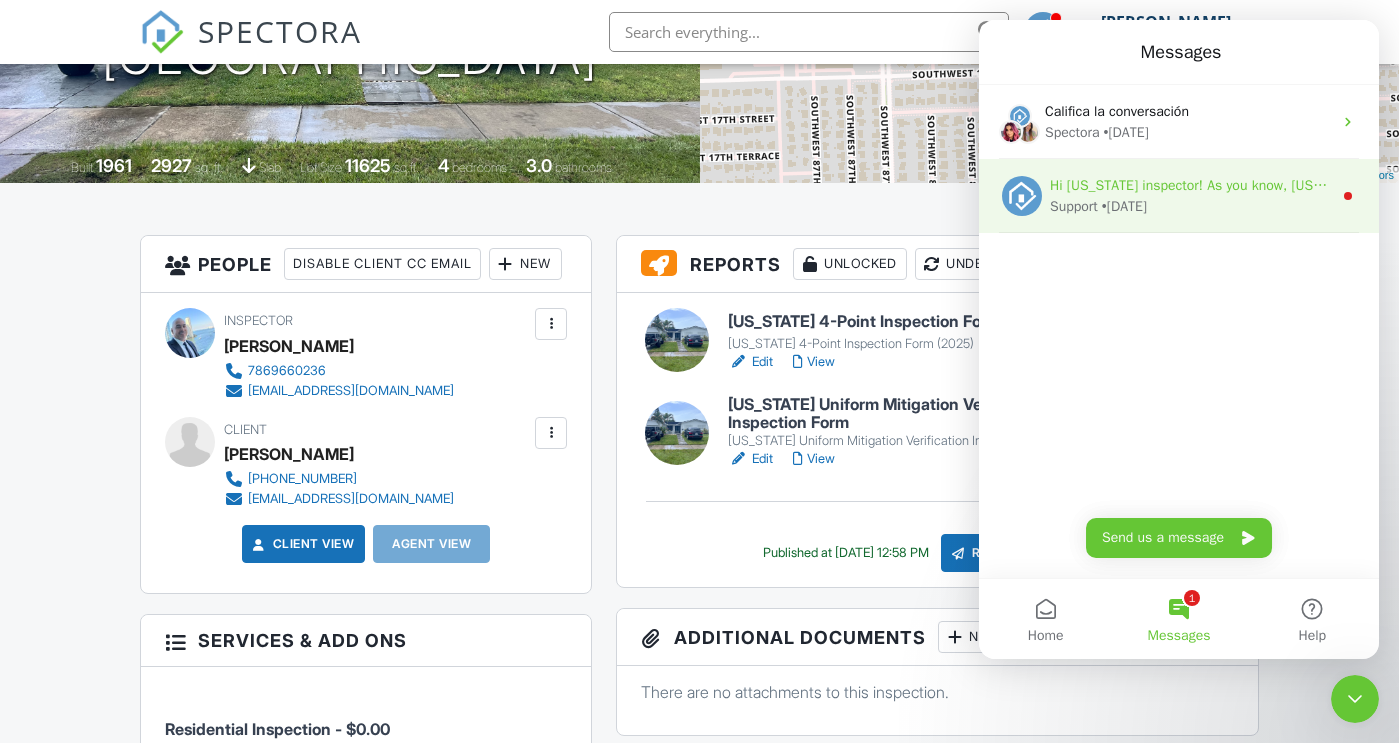 click on "Support •  2w ago" at bounding box center [1191, 206] 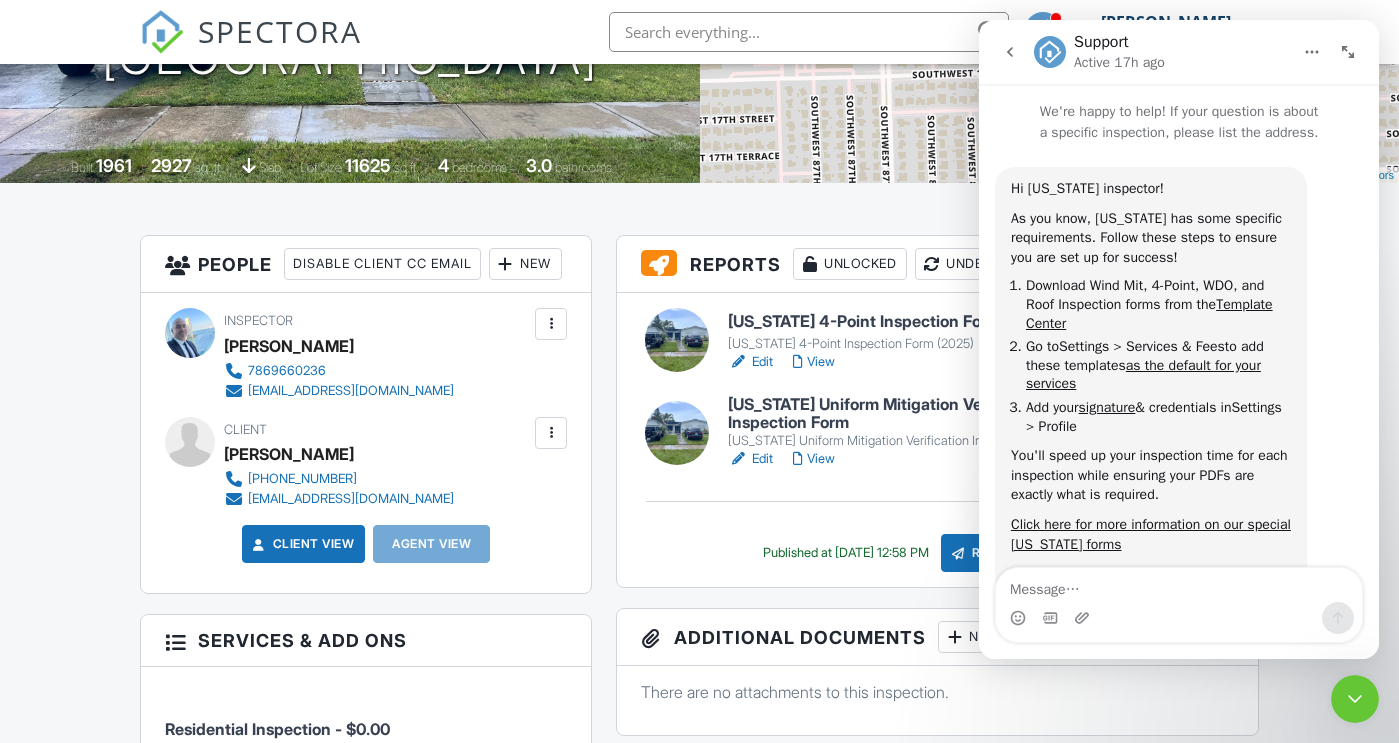 scroll, scrollTop: 70, scrollLeft: 0, axis: vertical 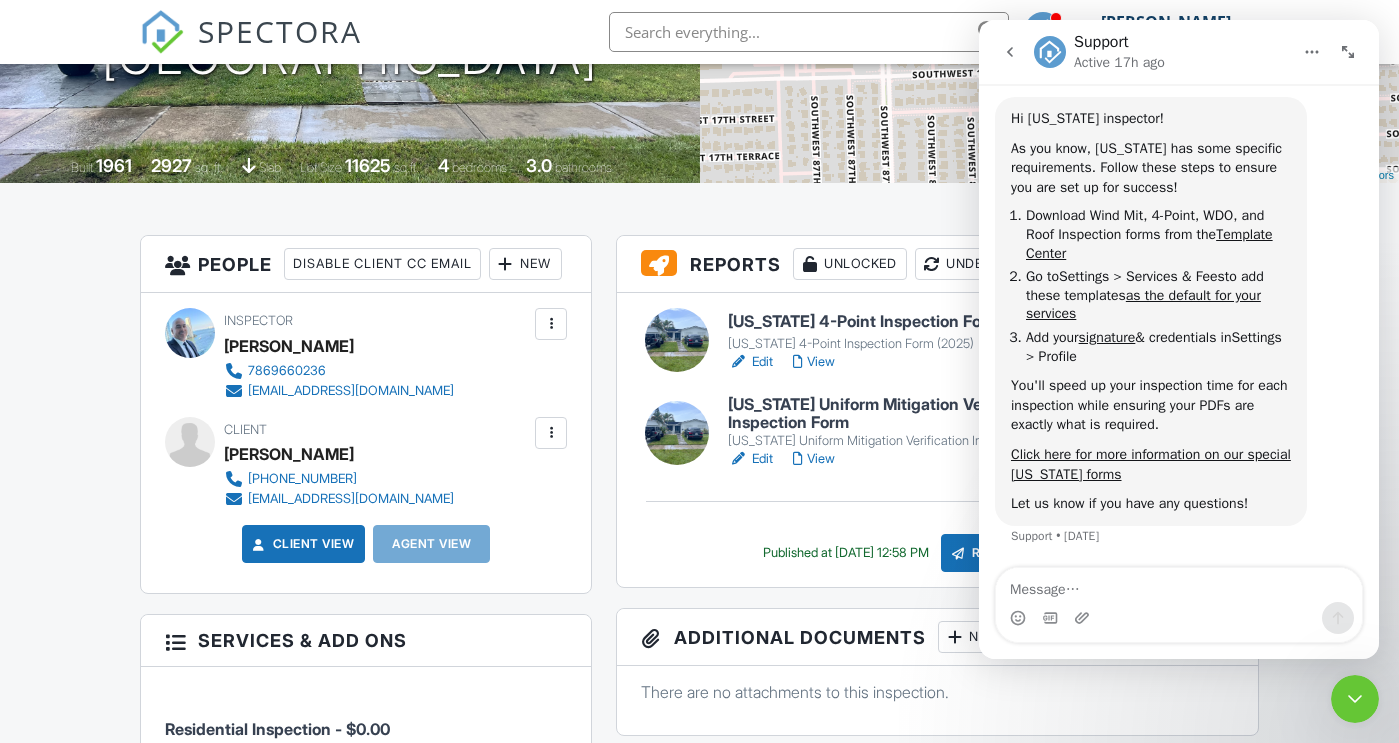 click 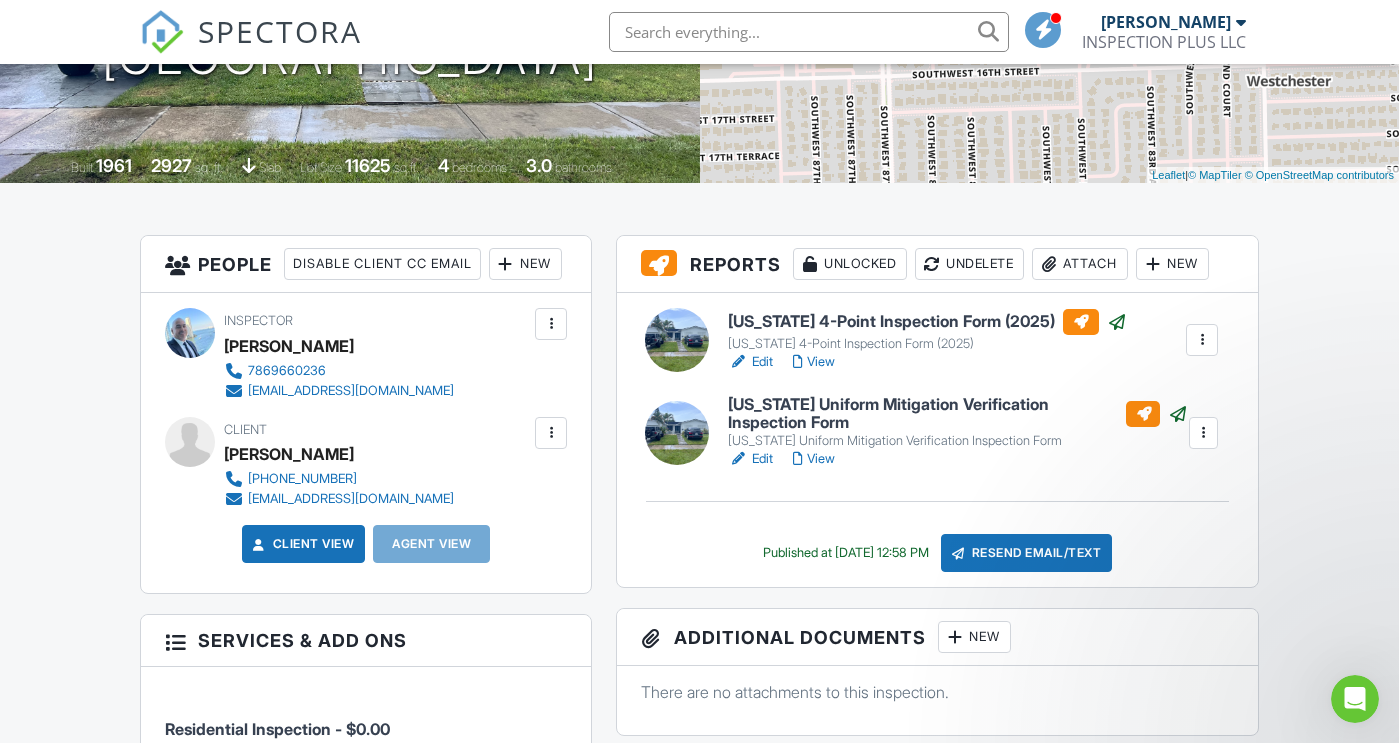 scroll, scrollTop: 0, scrollLeft: 0, axis: both 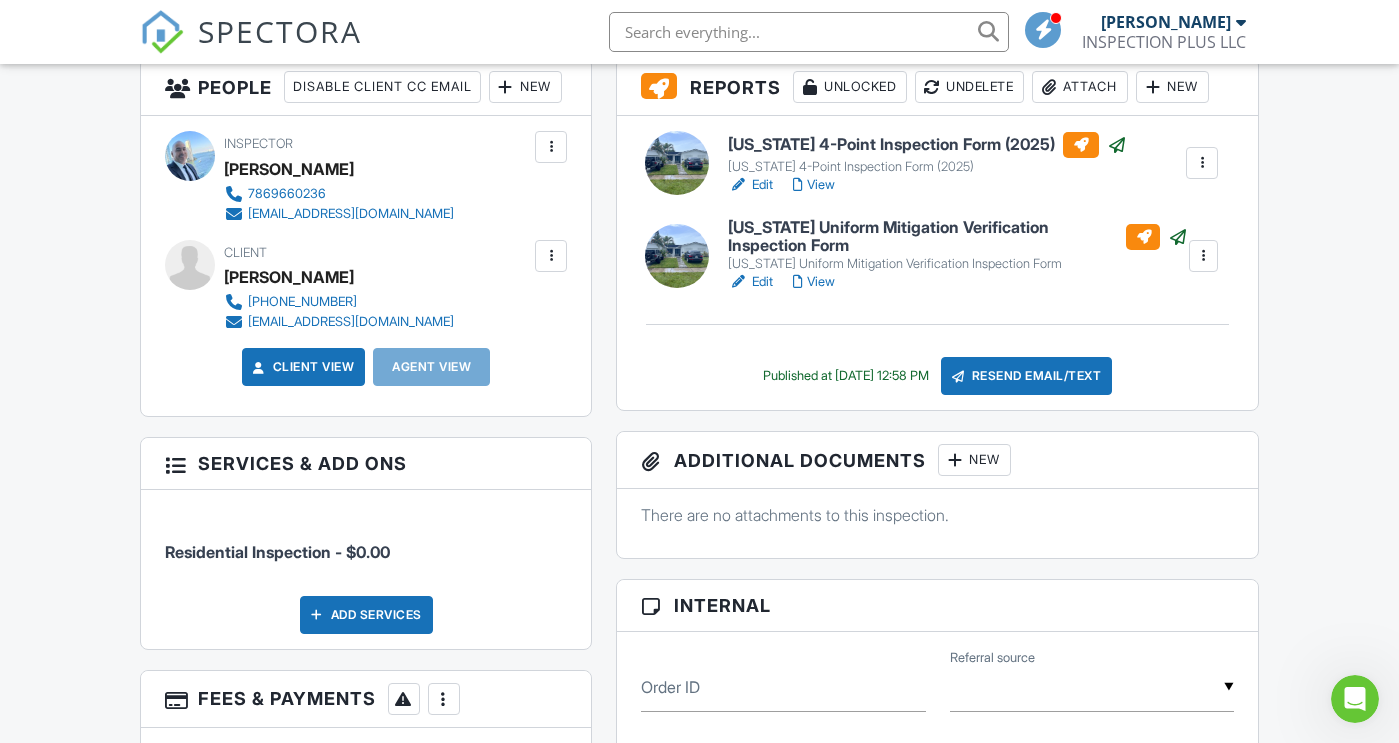 click on "View" at bounding box center (814, 282) 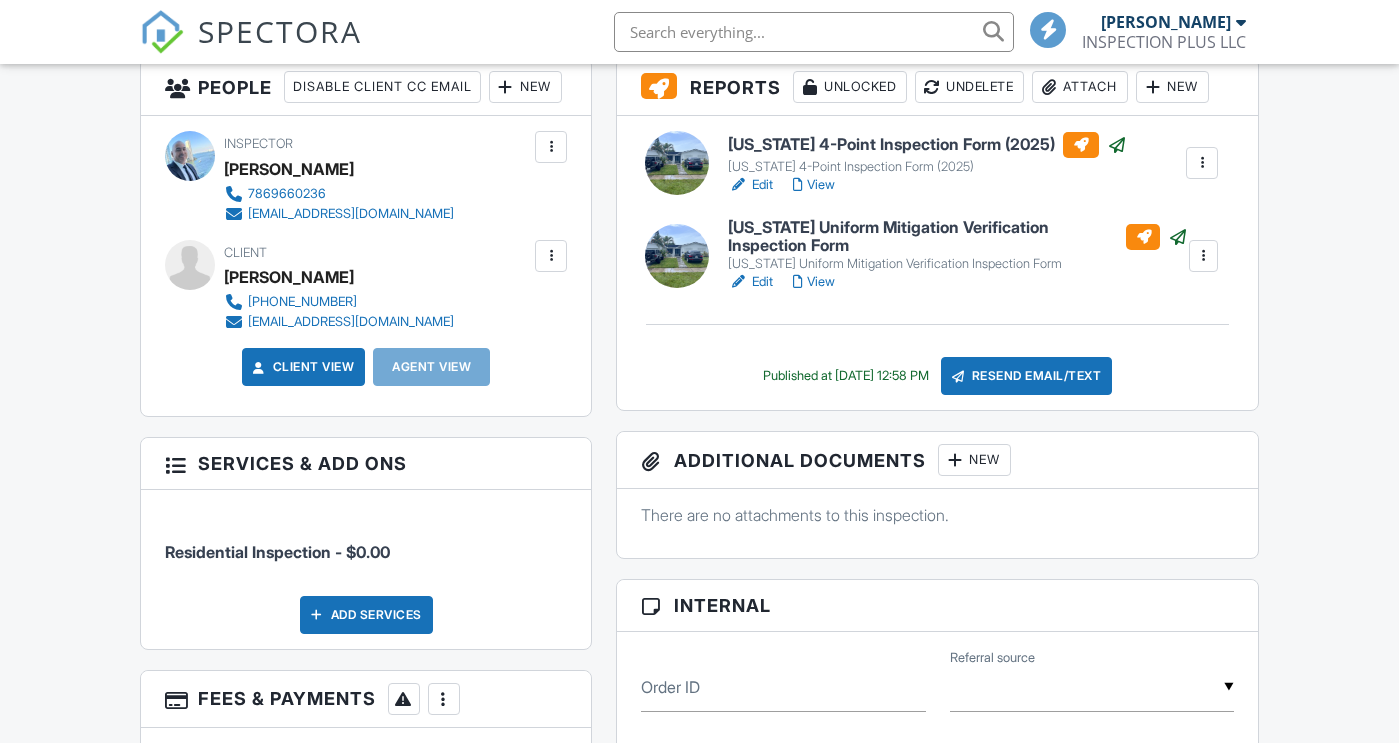 scroll, scrollTop: 528, scrollLeft: 0, axis: vertical 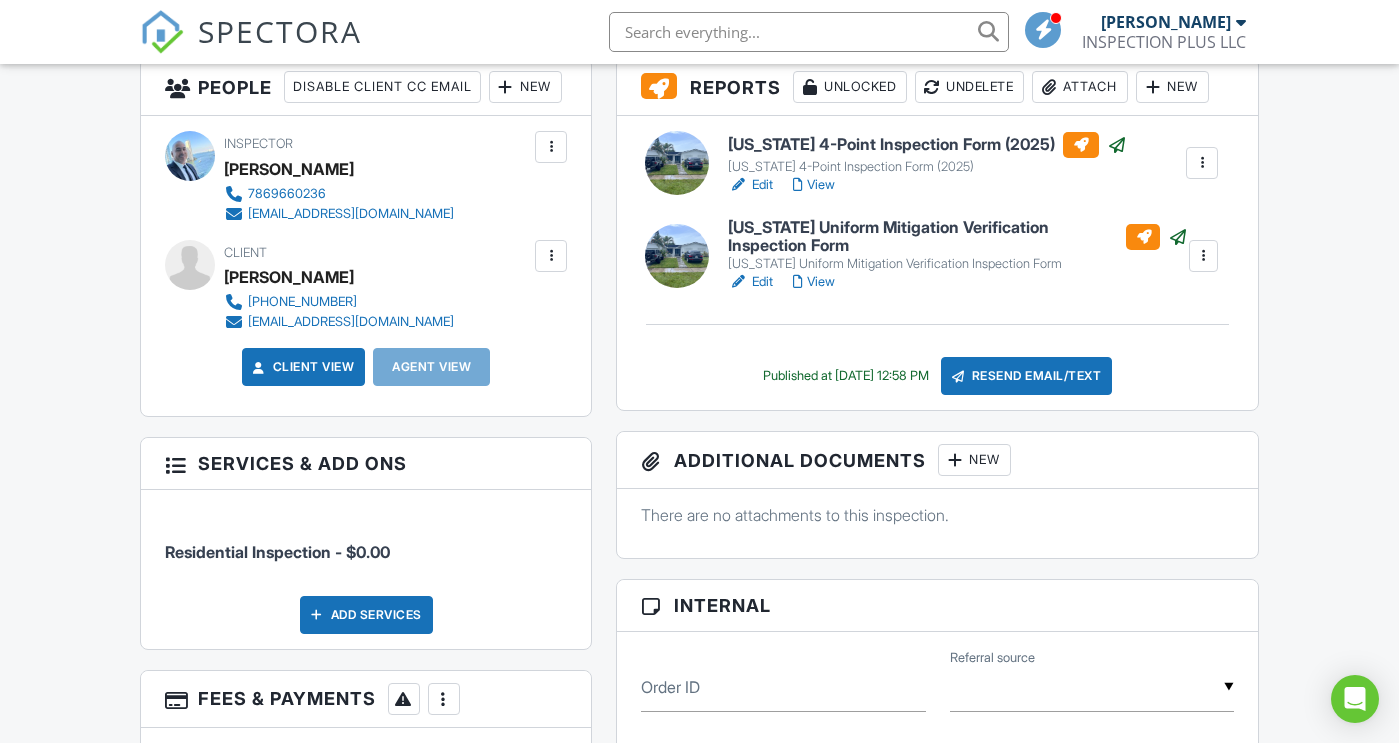 click on "[PERSON_NAME]" at bounding box center [1173, 22] 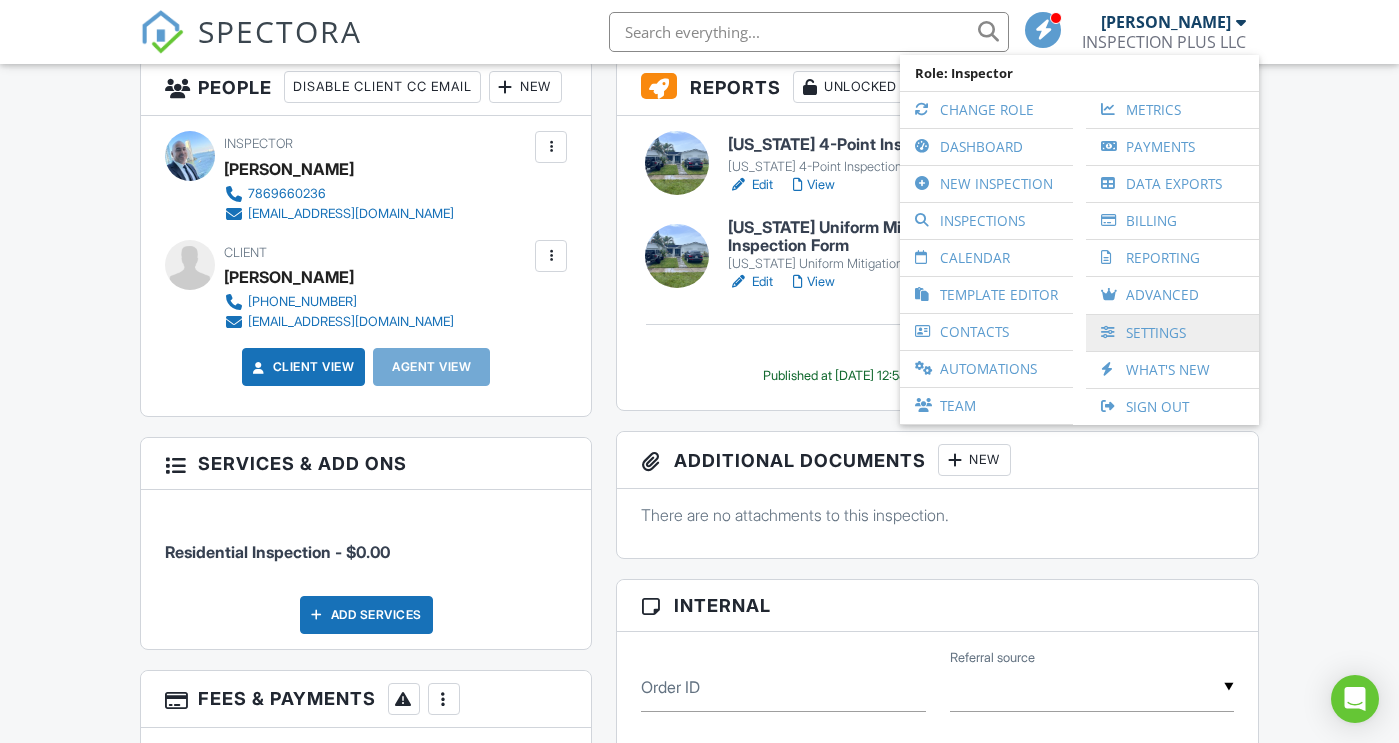 click on "Settings" at bounding box center (1172, 333) 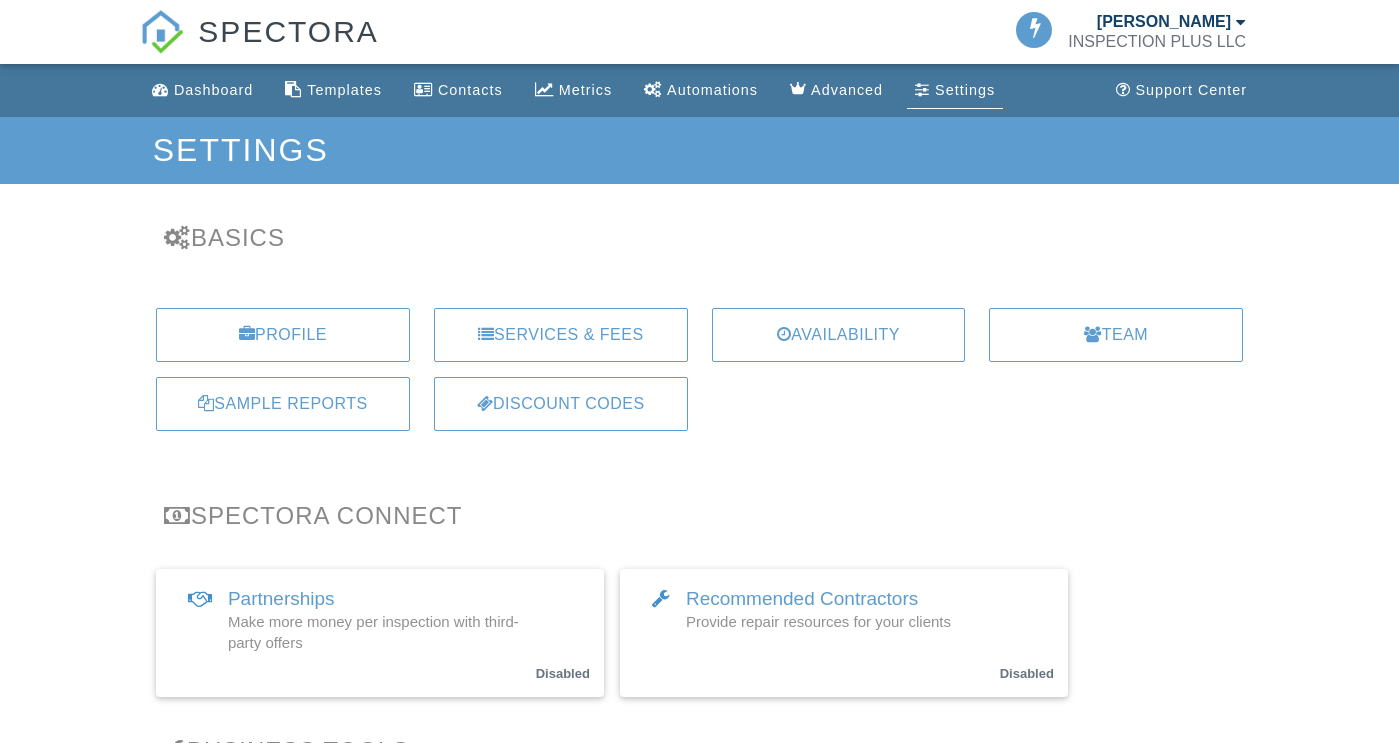 scroll, scrollTop: 0, scrollLeft: 0, axis: both 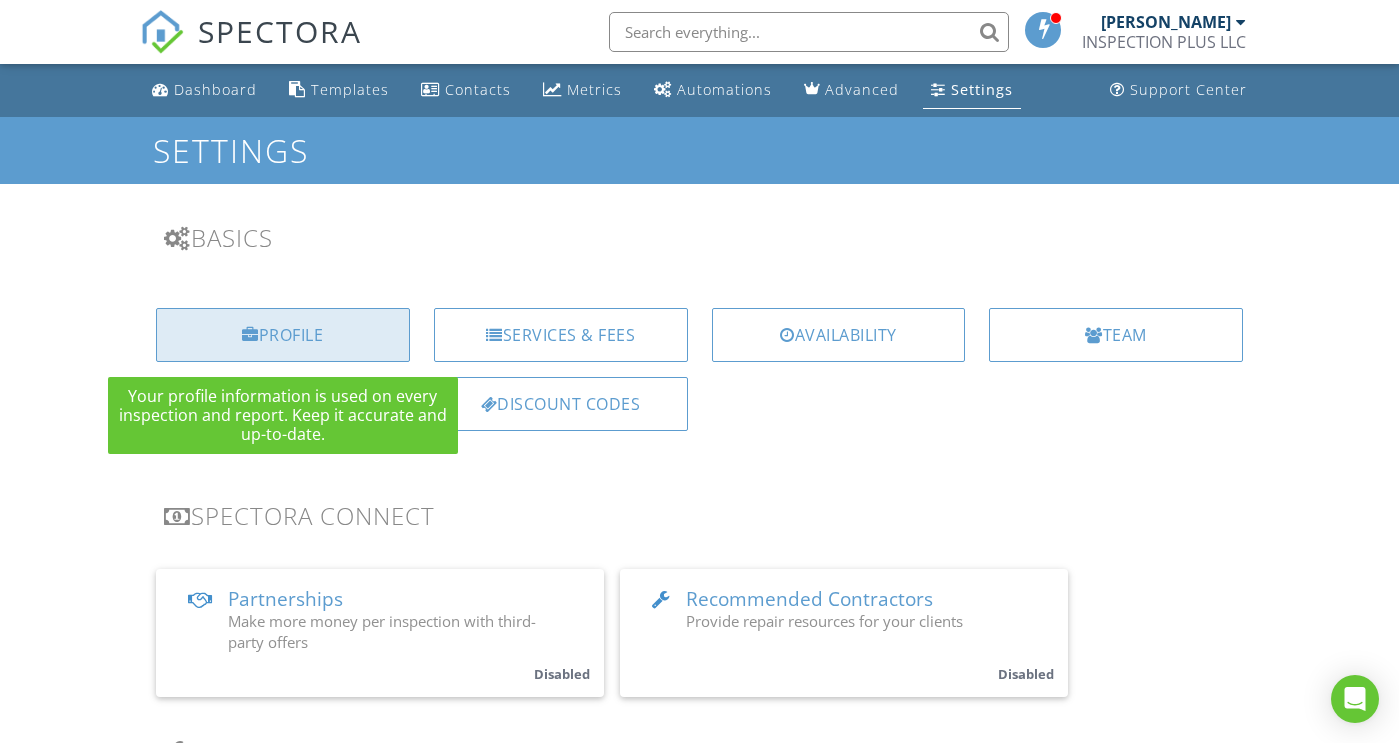 click on "Profile" at bounding box center (283, 335) 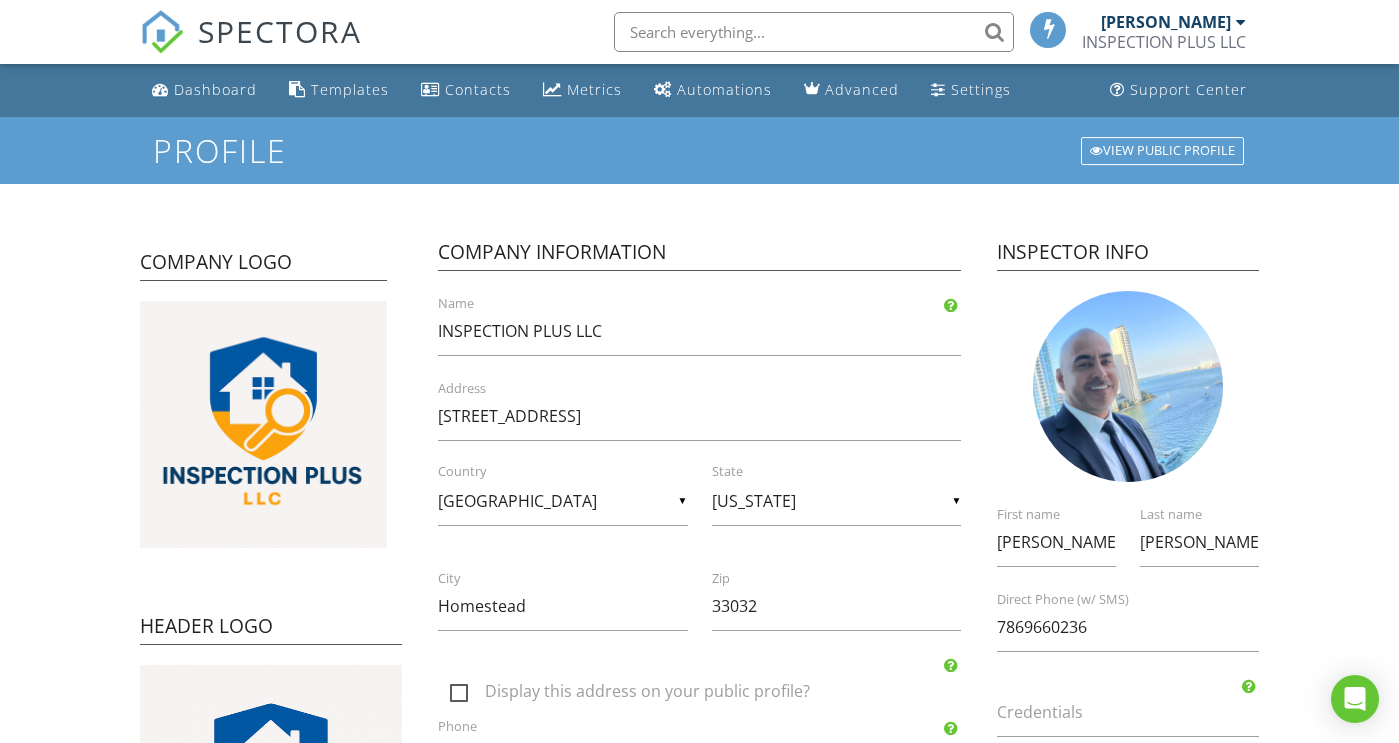 scroll, scrollTop: 0, scrollLeft: 0, axis: both 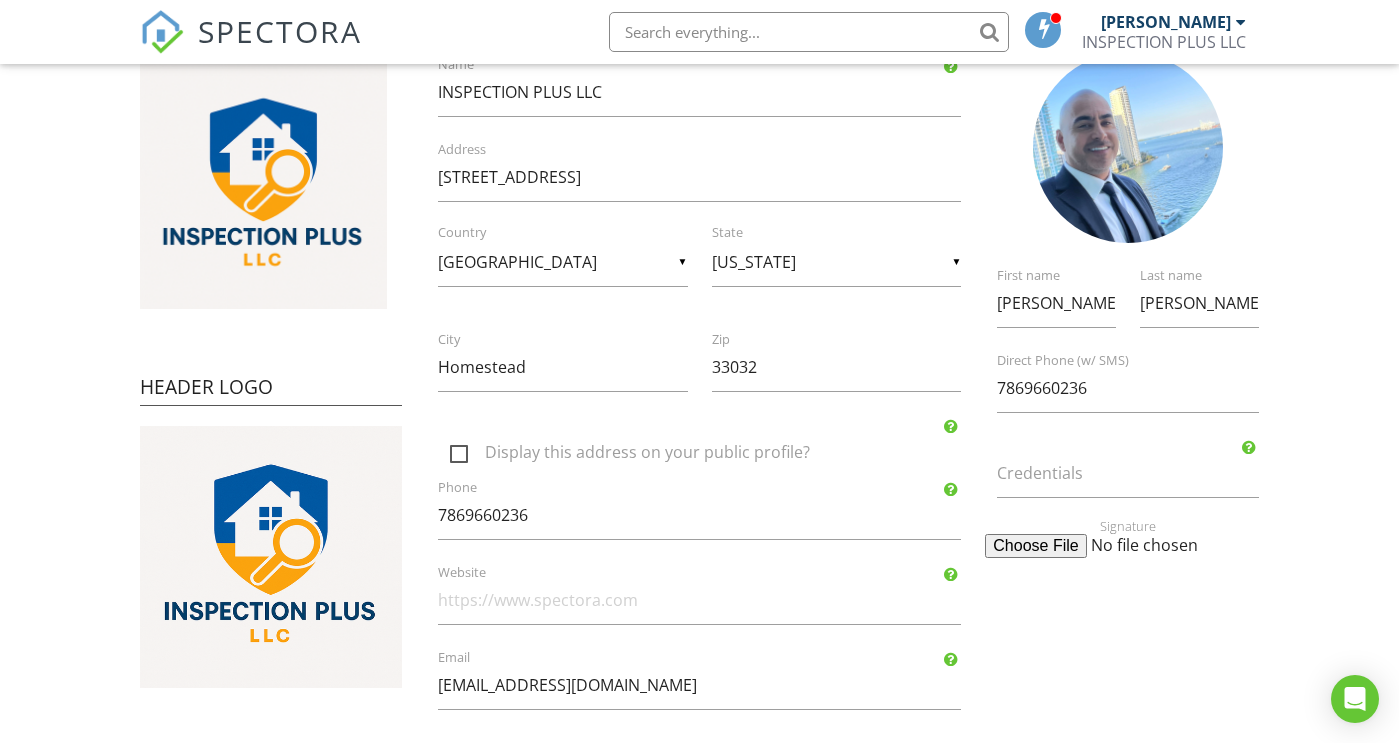 click at bounding box center [1138, 546] 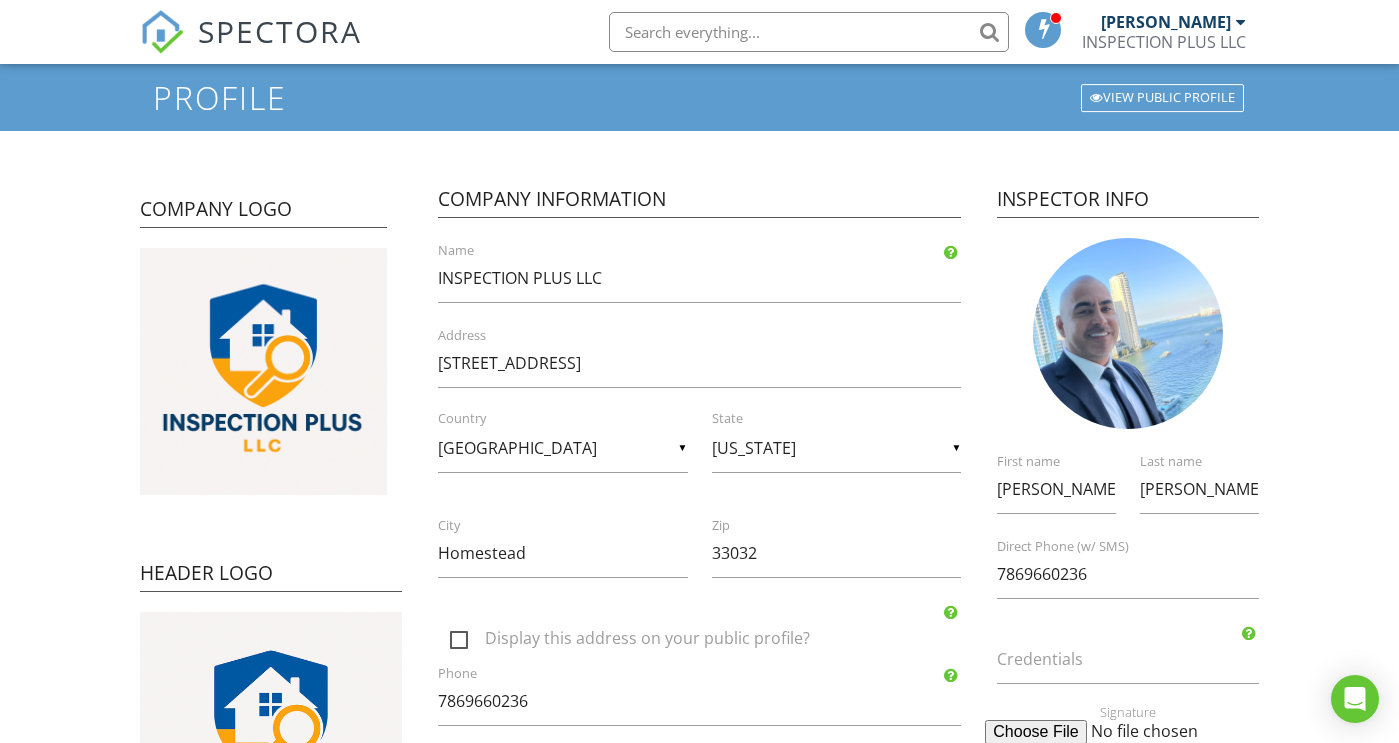 scroll, scrollTop: 0, scrollLeft: 0, axis: both 